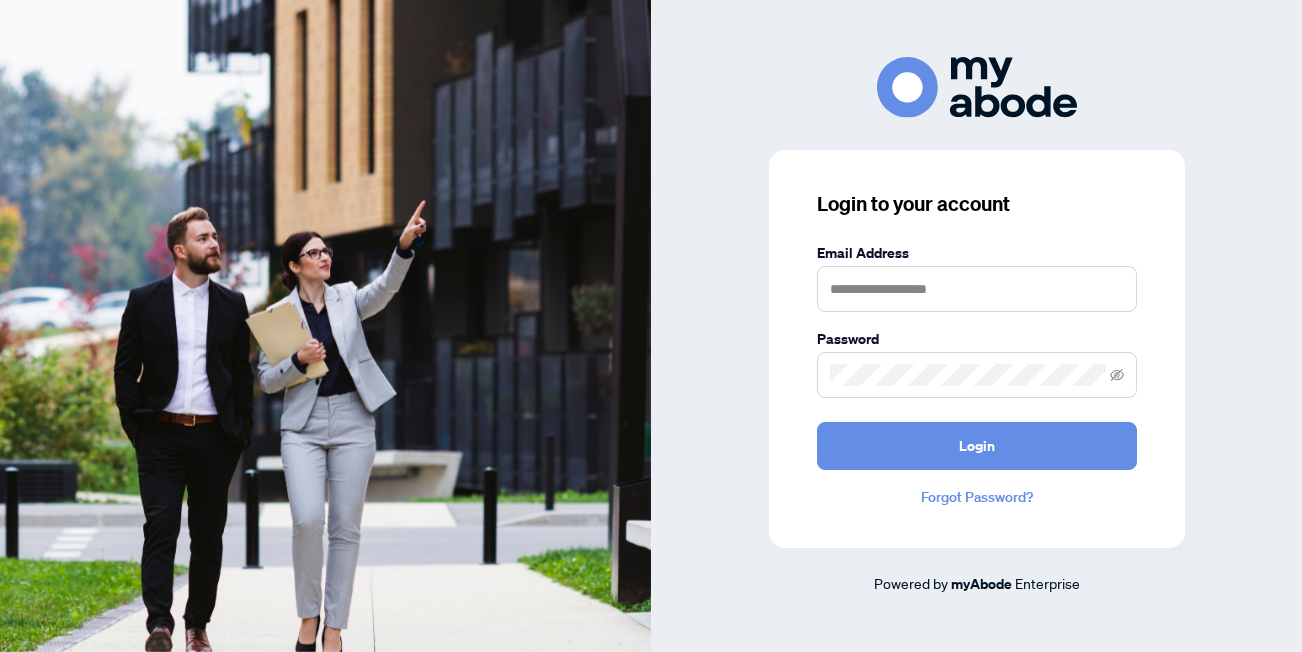 scroll, scrollTop: 0, scrollLeft: 0, axis: both 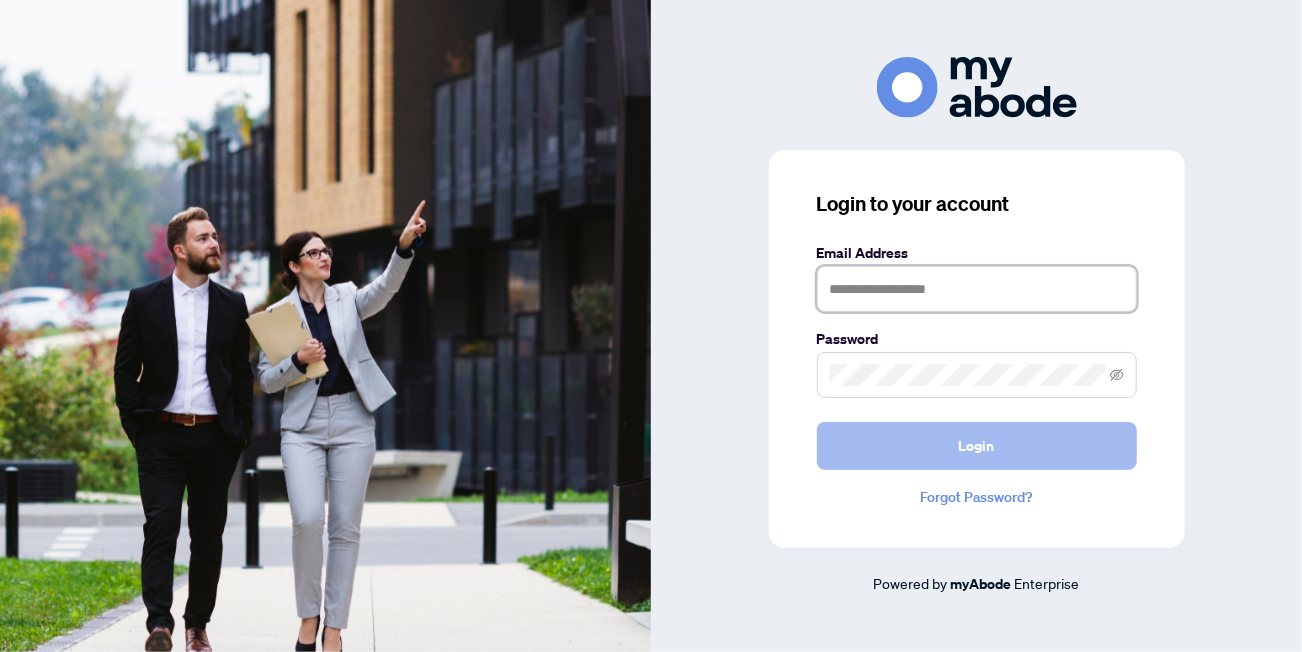 type on "**********" 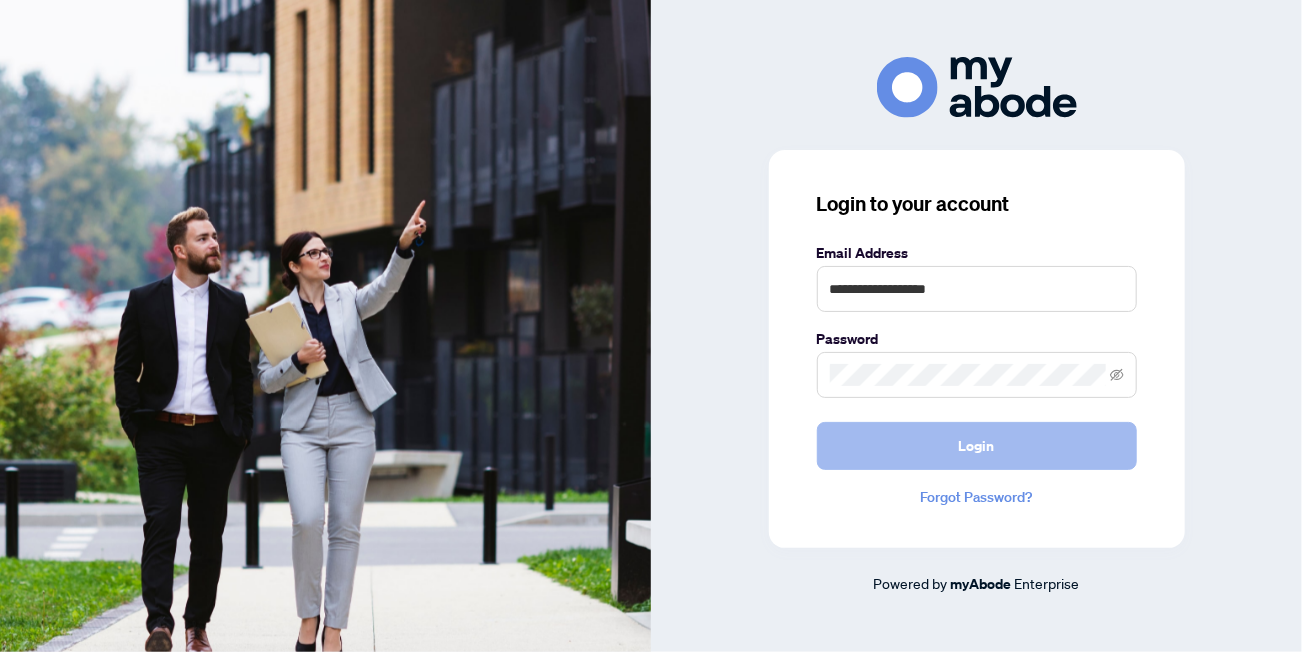 click on "Login" at bounding box center [977, 446] 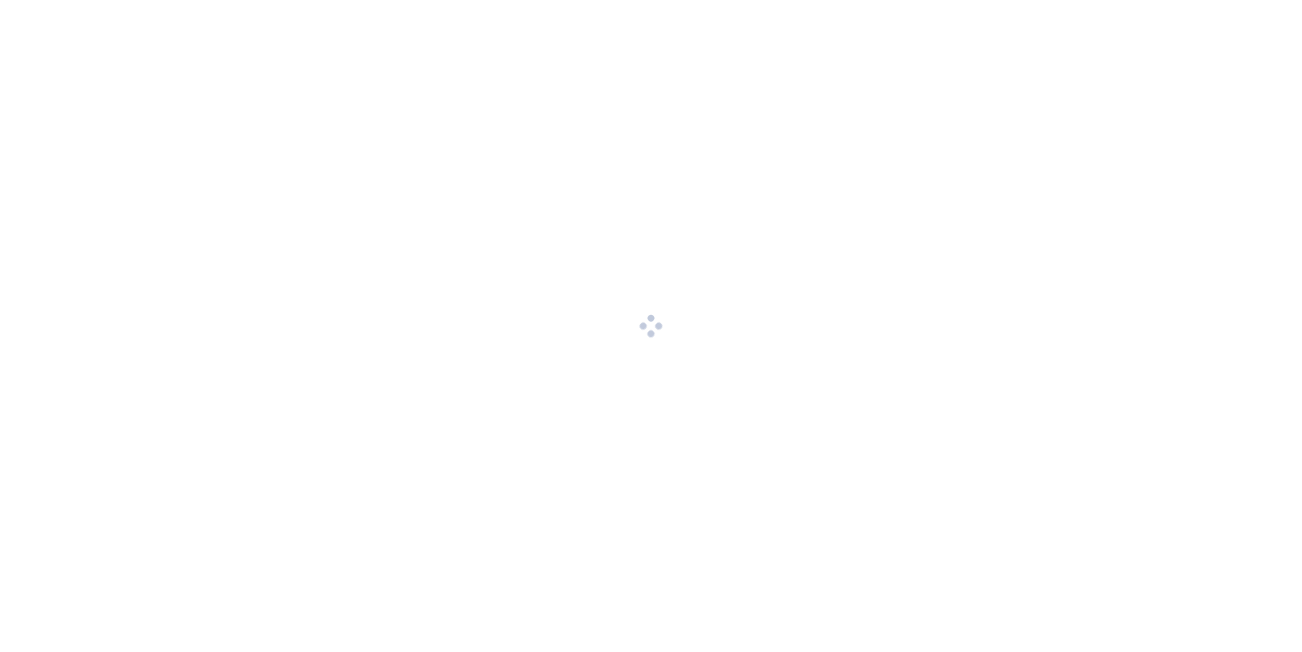 scroll, scrollTop: 0, scrollLeft: 0, axis: both 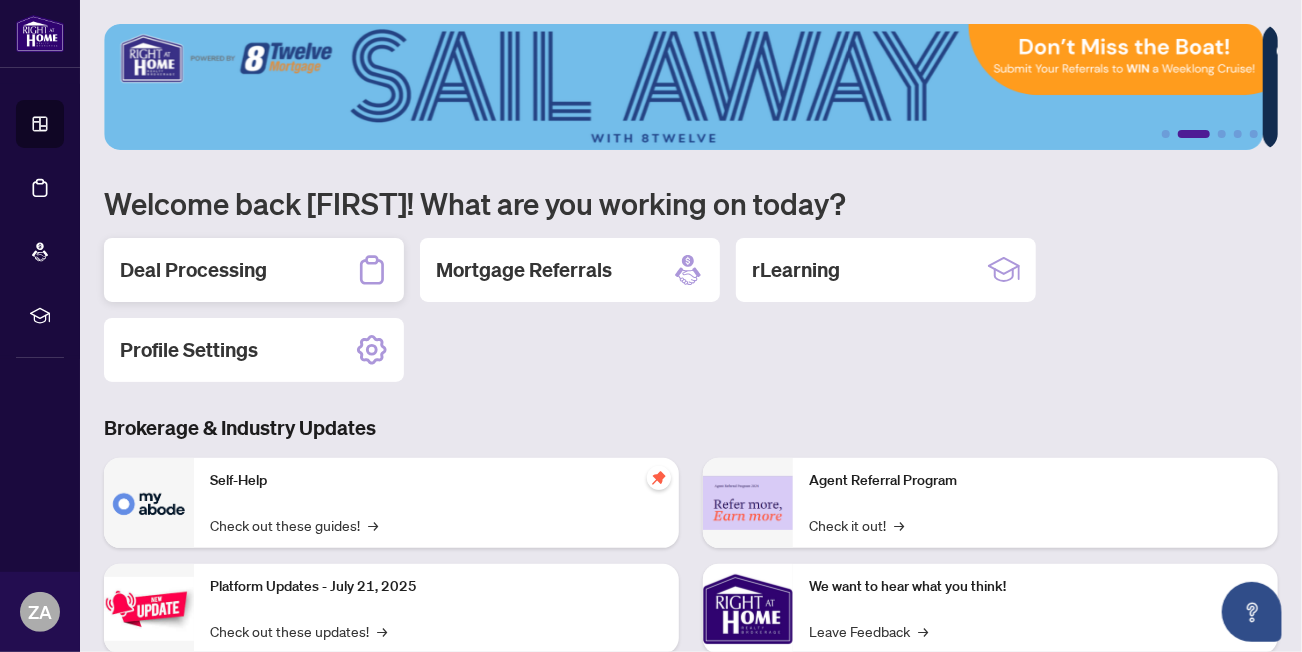 click on "Deal Processing" at bounding box center (193, 270) 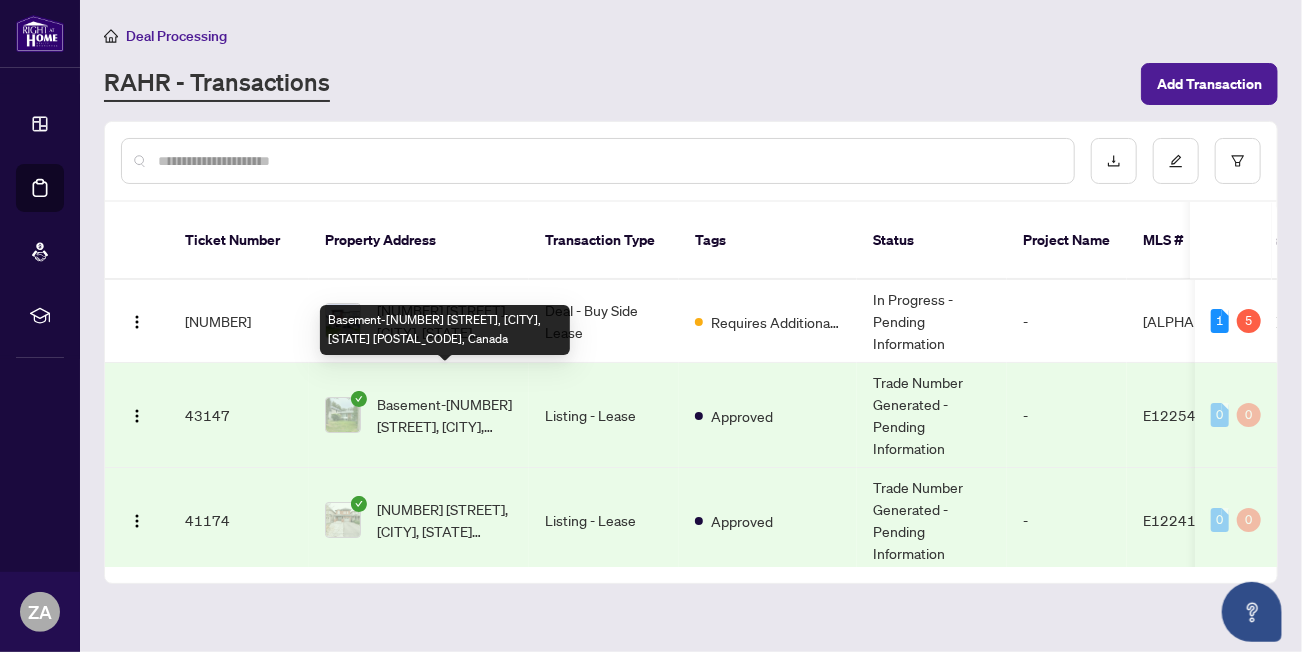 click on "Basement-[NUMBER] [STREET], [CITY], [STATE] [POSTAL_CODE], Canada" at bounding box center [445, 415] 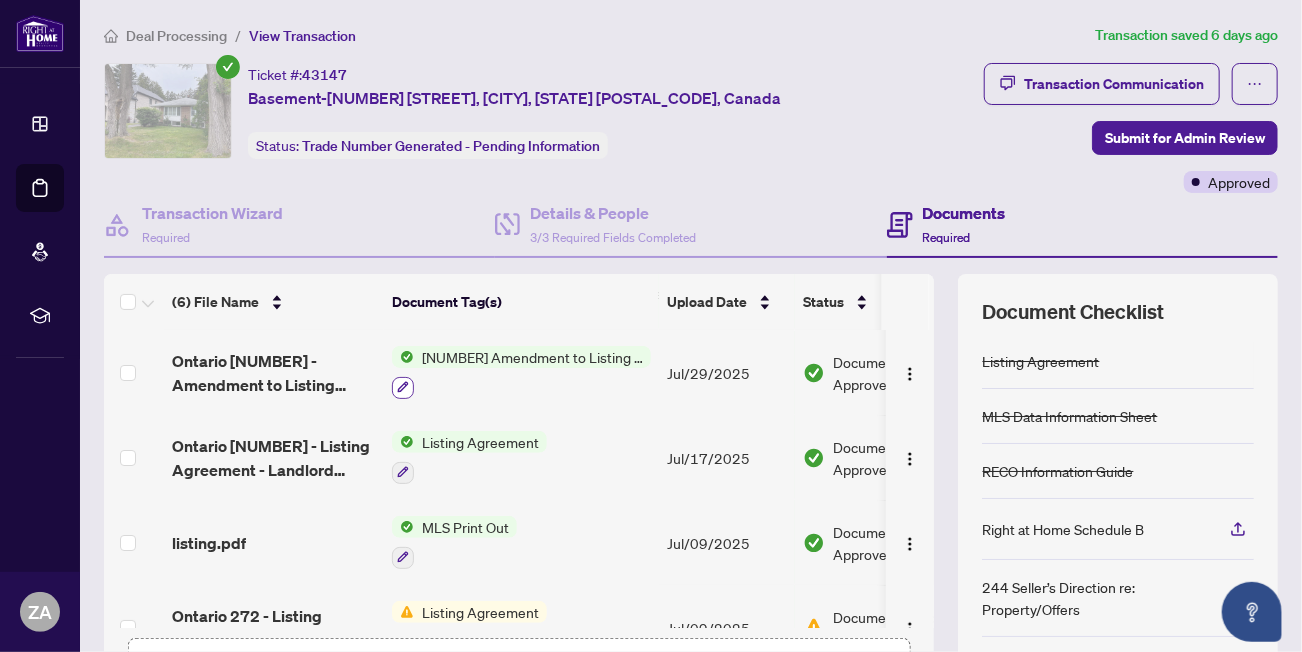 click 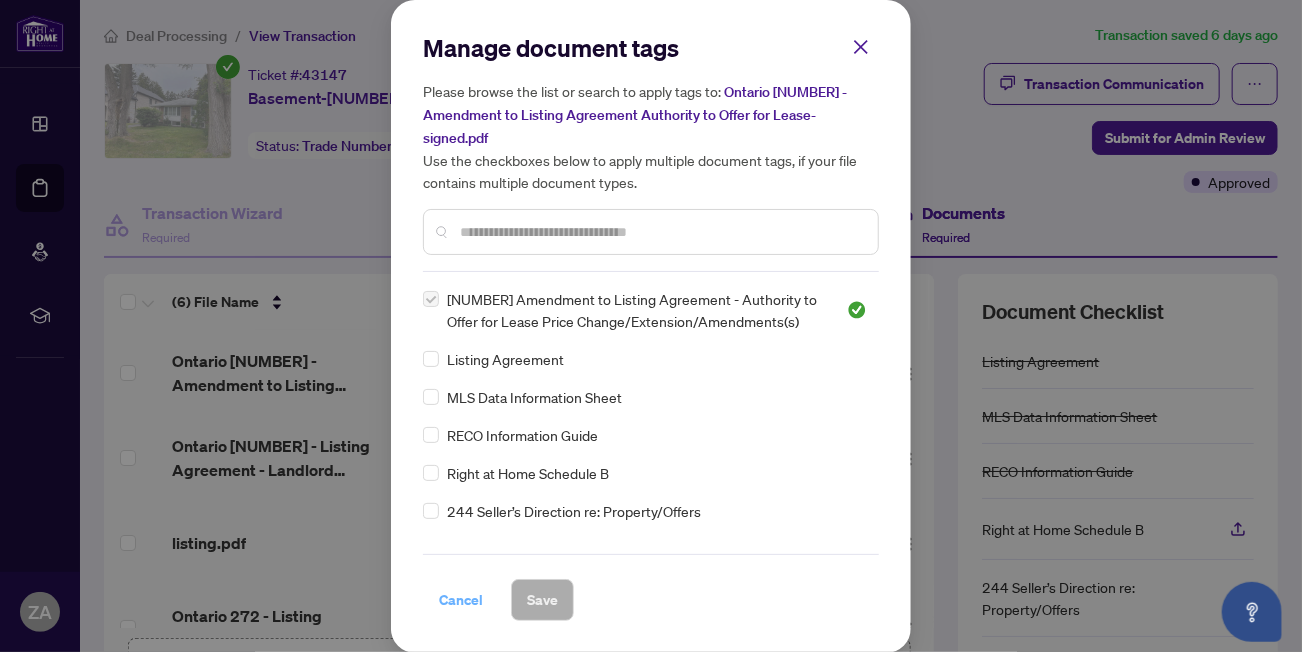 click on "Cancel" at bounding box center [461, 600] 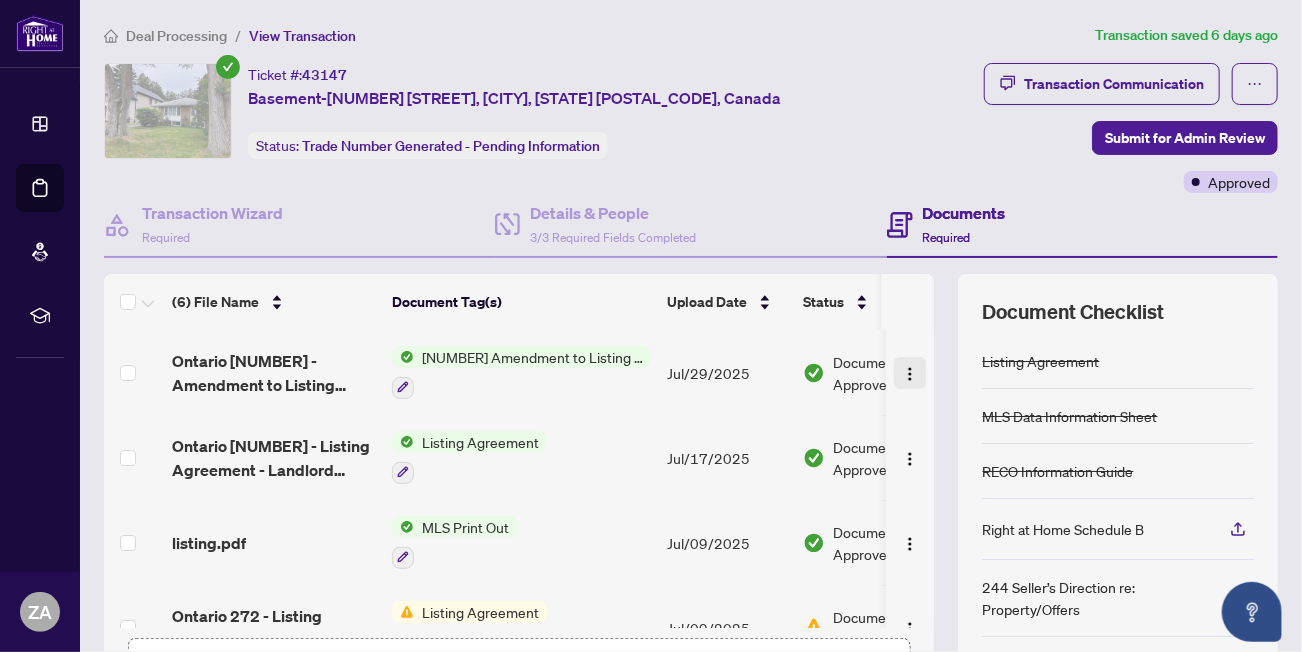 click at bounding box center (910, 374) 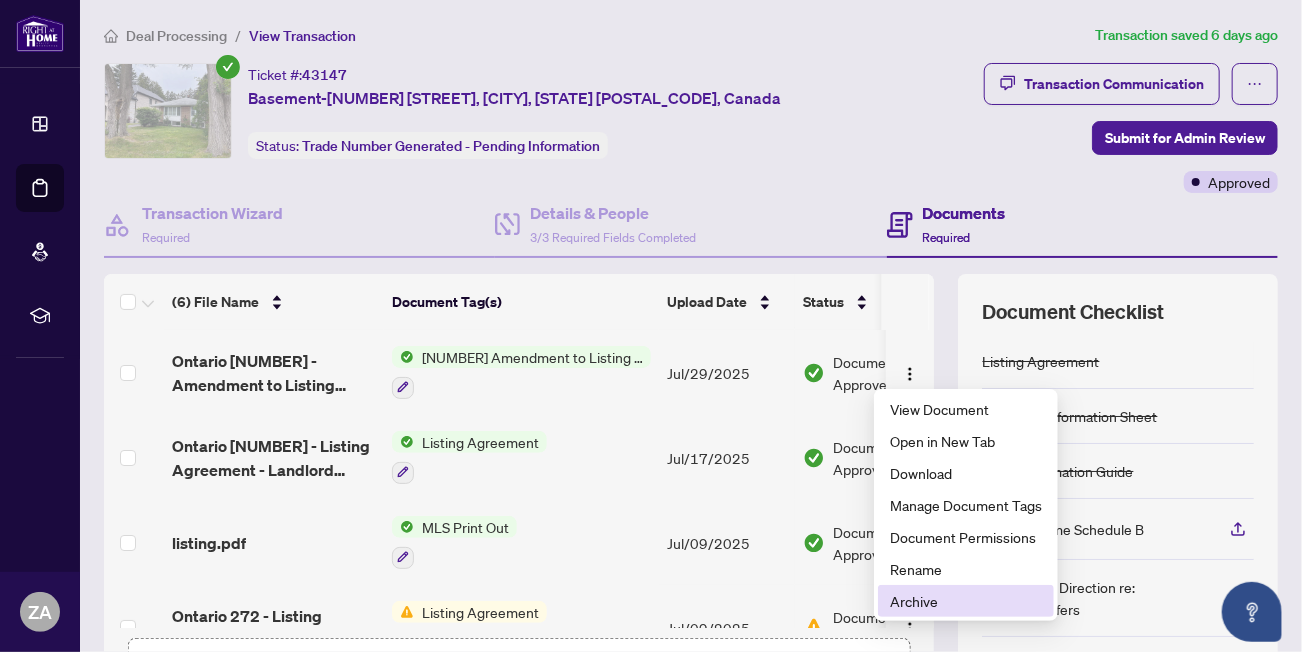 click on "Archive" at bounding box center [966, 601] 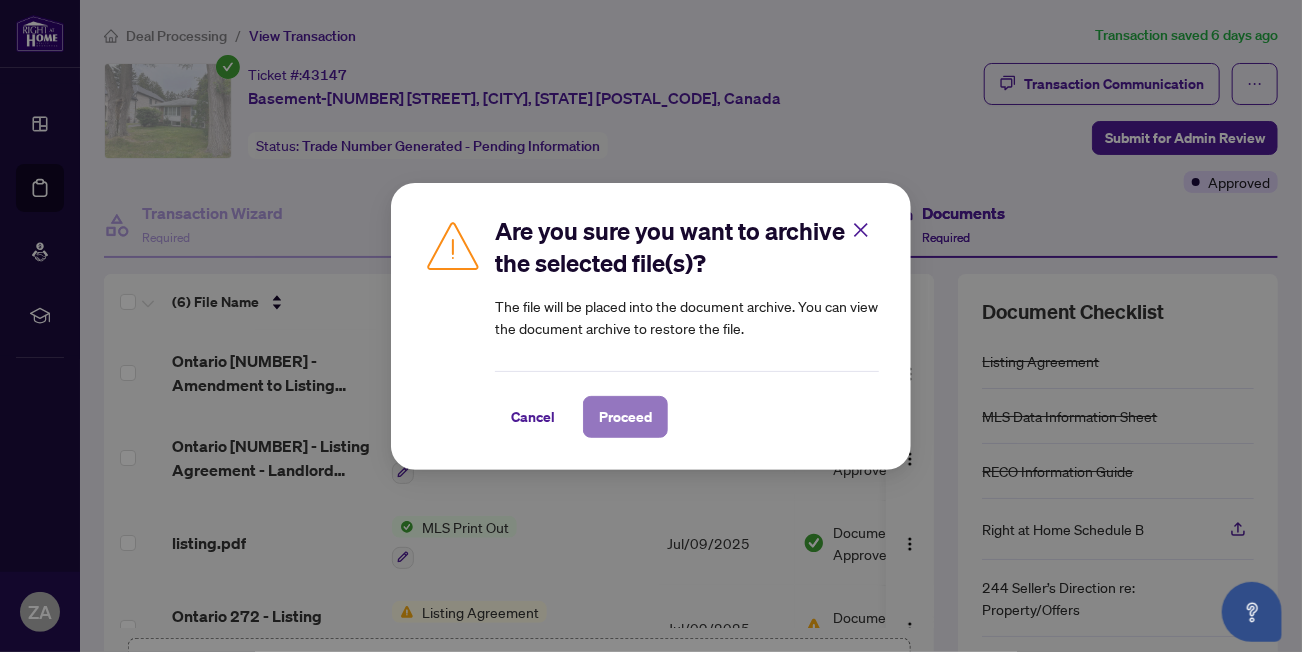 click on "Proceed" at bounding box center [625, 417] 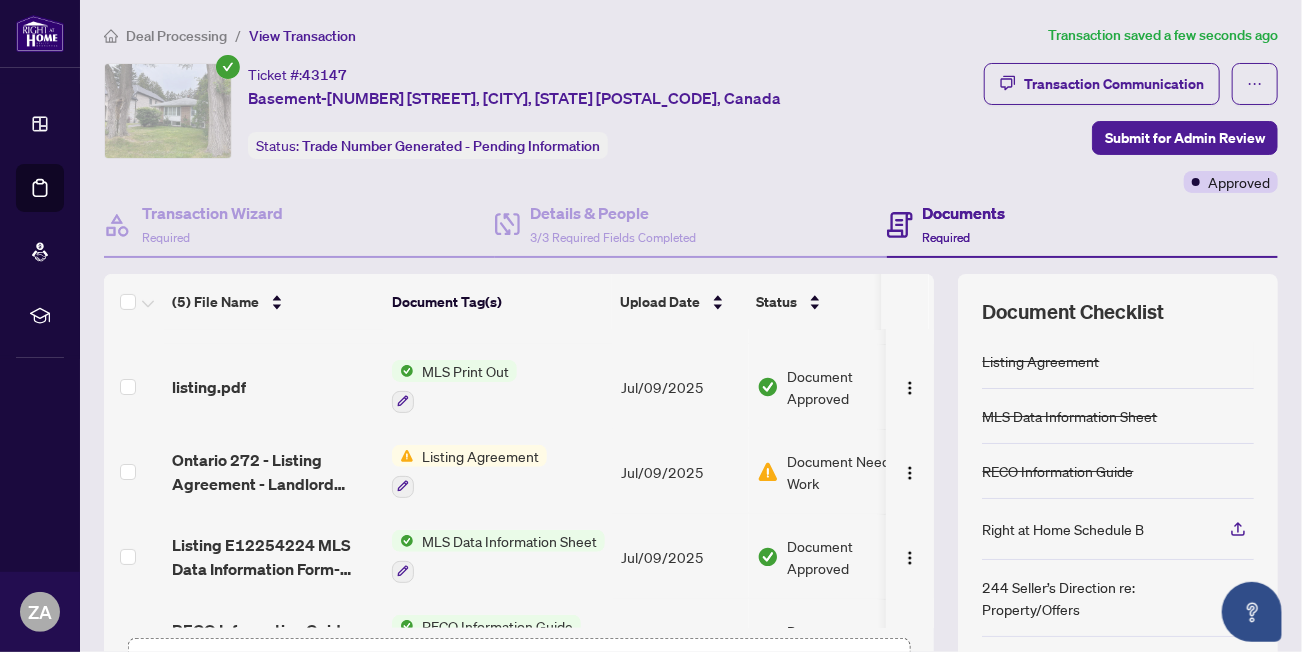 scroll, scrollTop: 128, scrollLeft: 0, axis: vertical 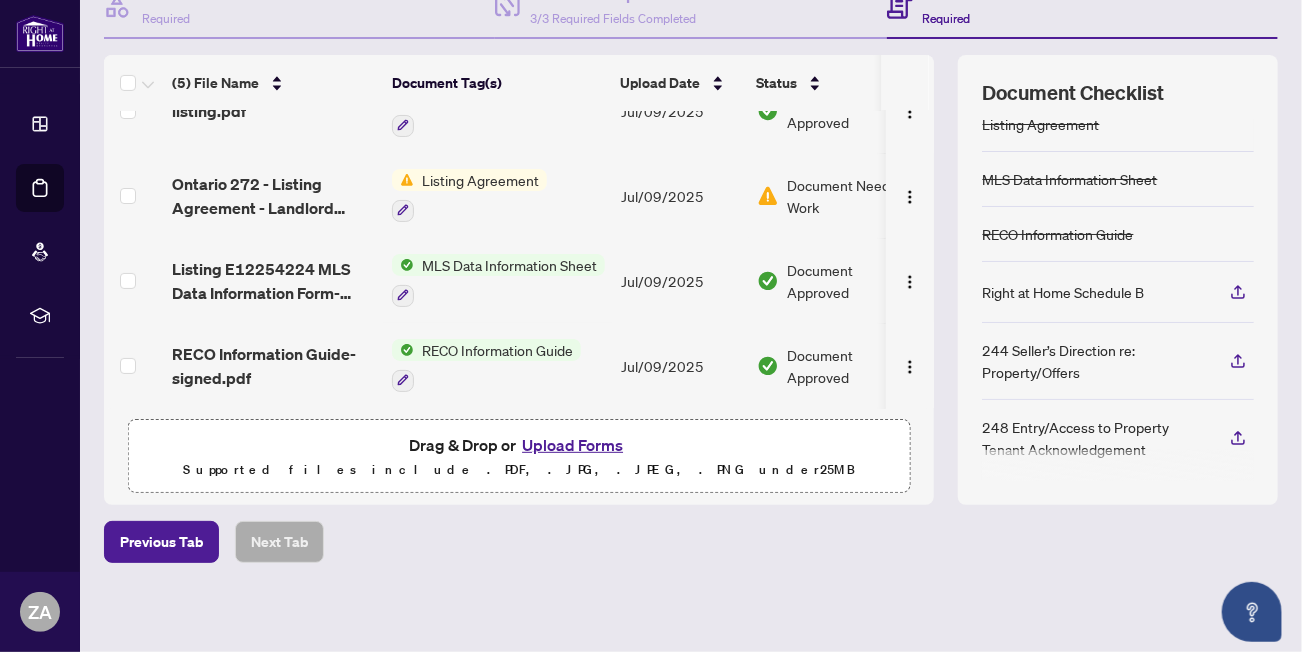 click on "Upload Forms" at bounding box center (572, 445) 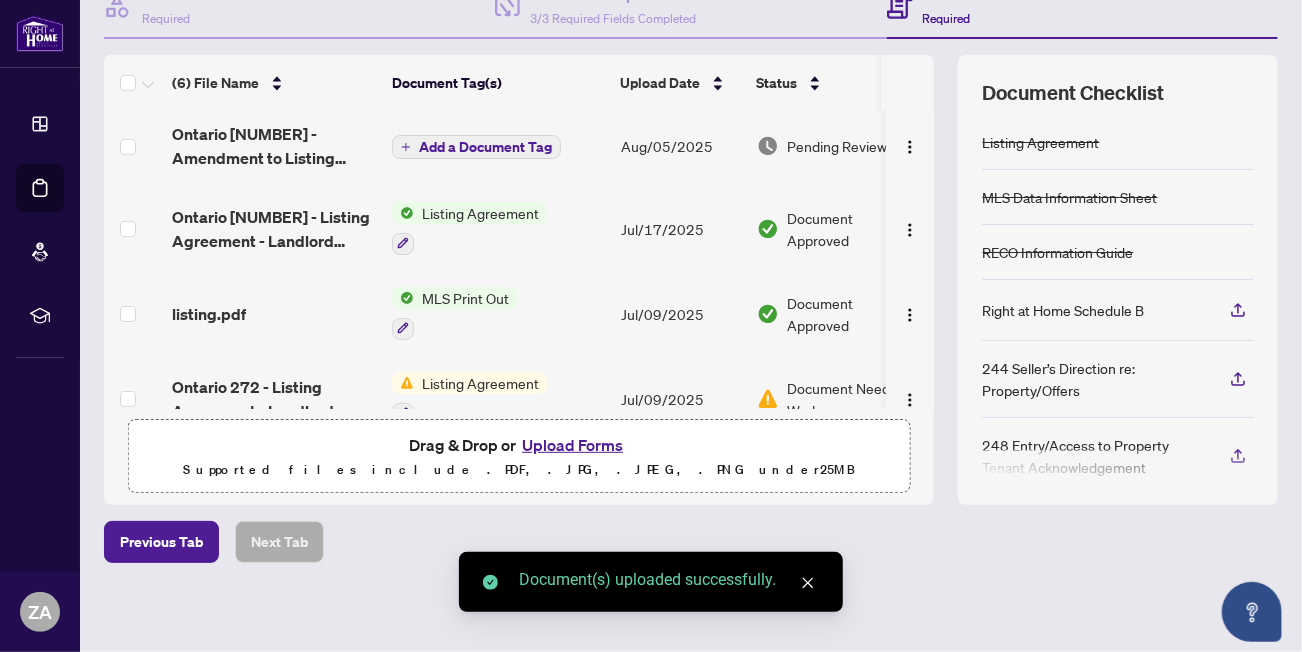 scroll, scrollTop: 0, scrollLeft: 0, axis: both 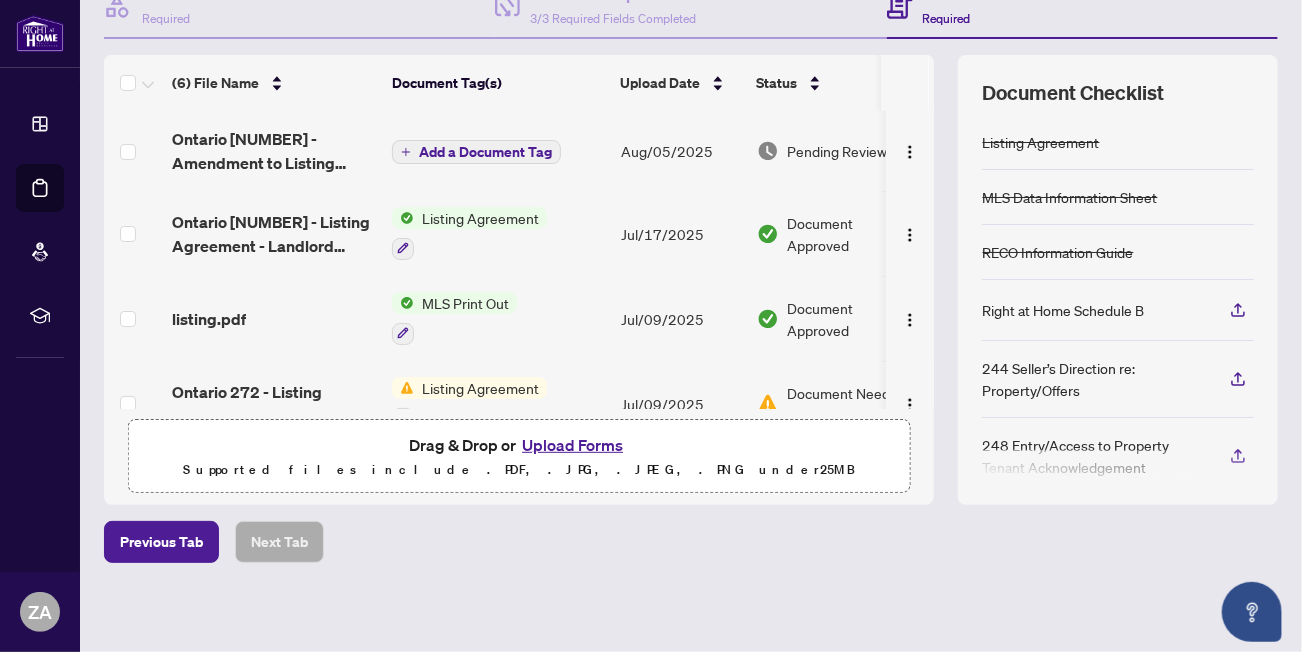 click on "Add a Document Tag" at bounding box center (485, 152) 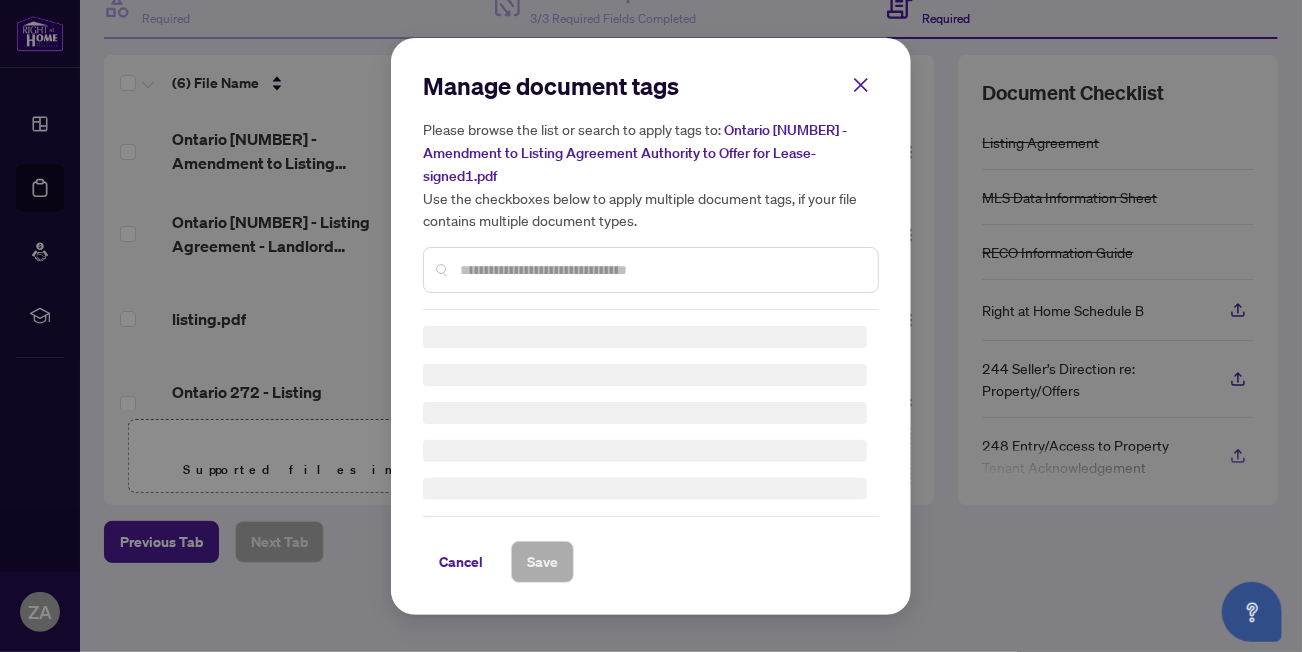 click on "Manage document tags Please browse the list or search to apply tags to:   Ontario [NUMBER] - Amendment to Listing Agreement  Authority to Offer for Lease-signed1.pdf   Use the checkboxes below to apply multiple document tags, if your file contains multiple document types.   Cancel Save" at bounding box center (651, 326) 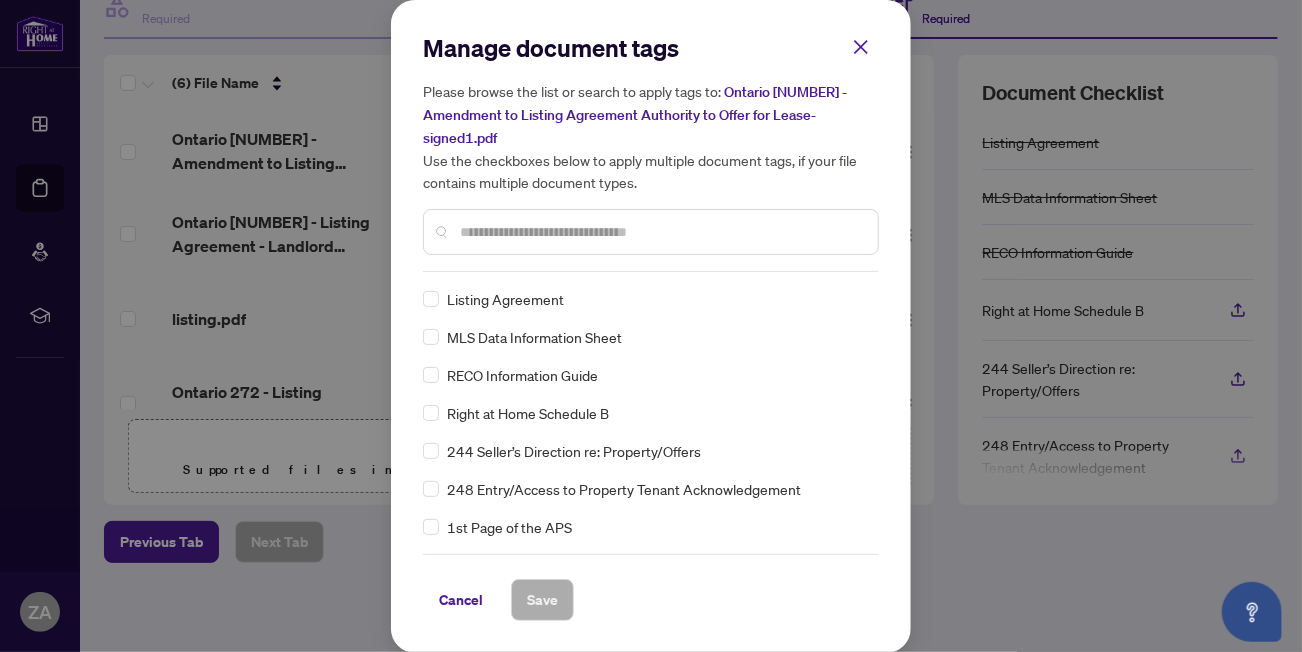 click at bounding box center [651, 232] 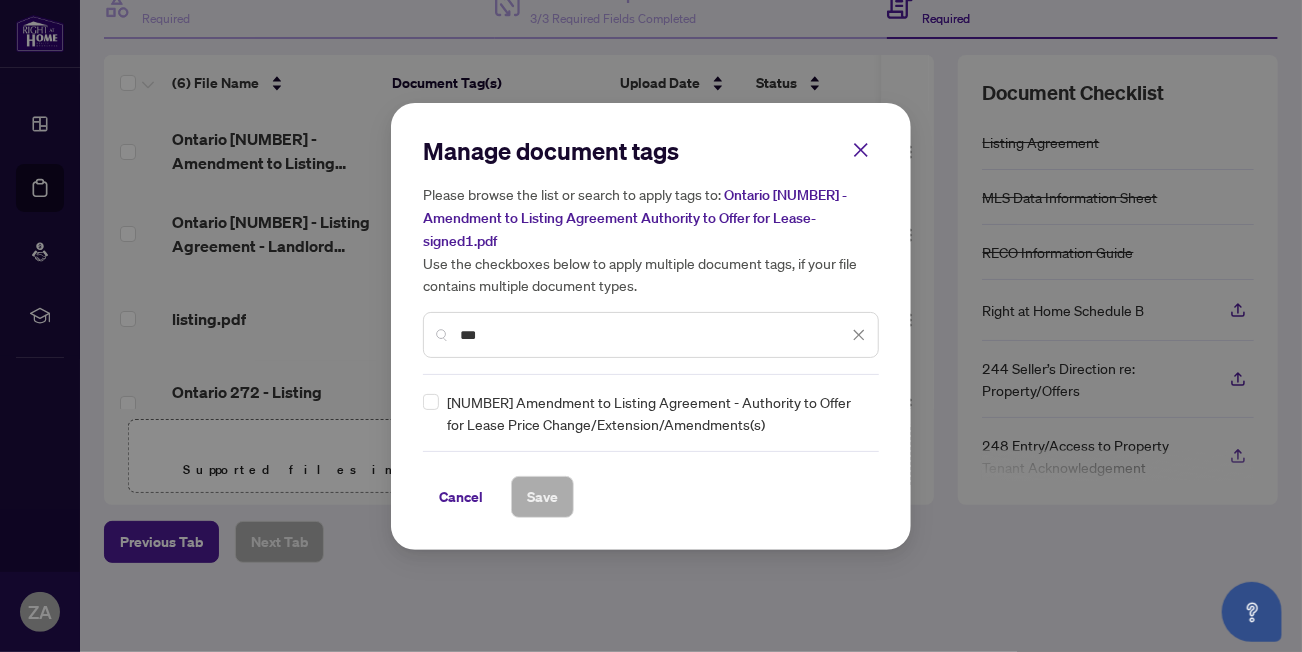 type on "***" 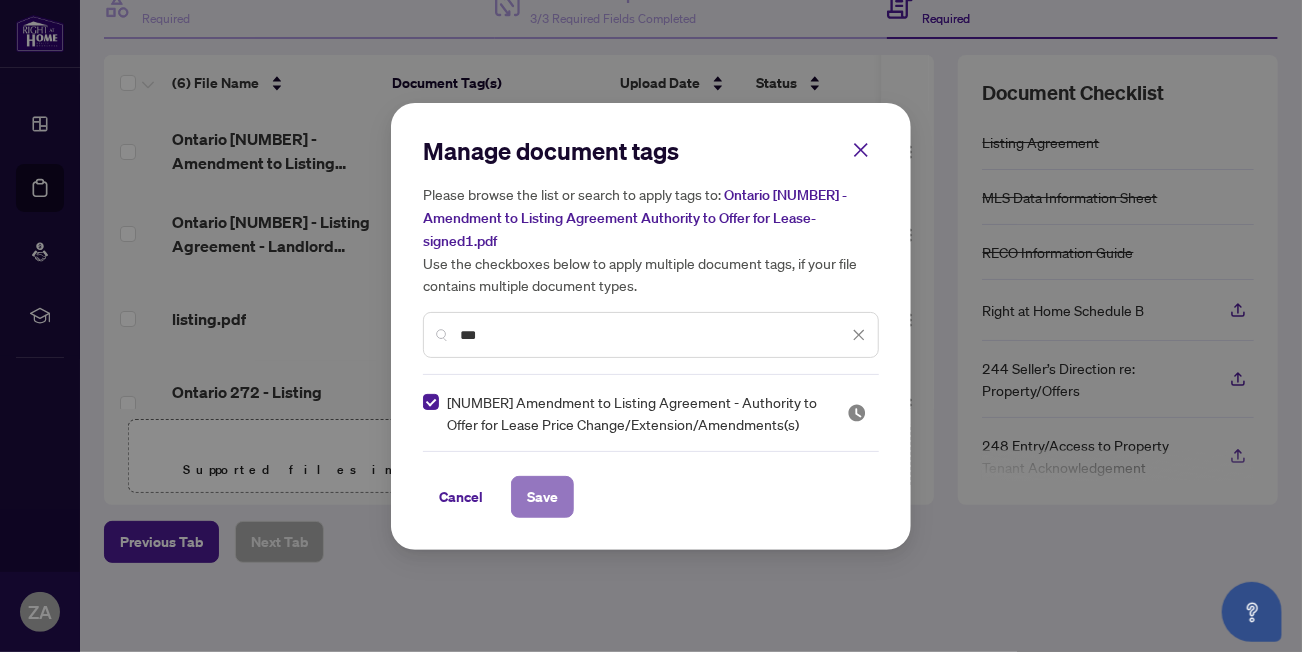 click on "Save" at bounding box center [542, 497] 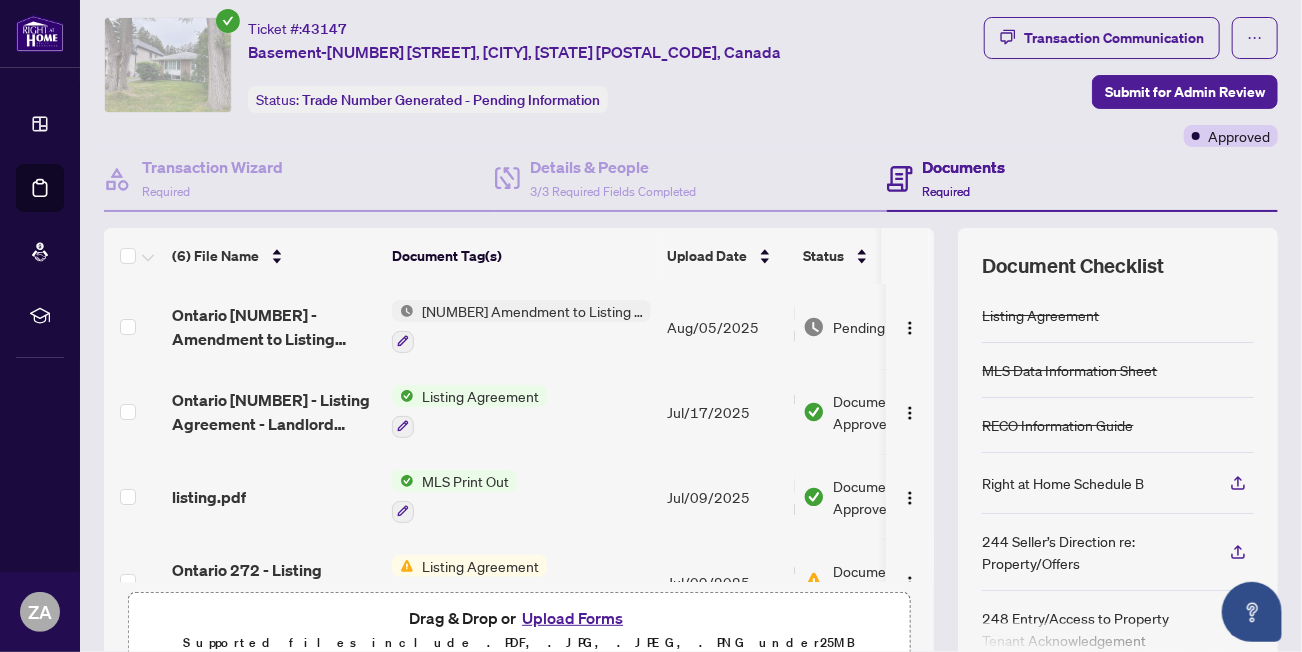 scroll, scrollTop: 0, scrollLeft: 0, axis: both 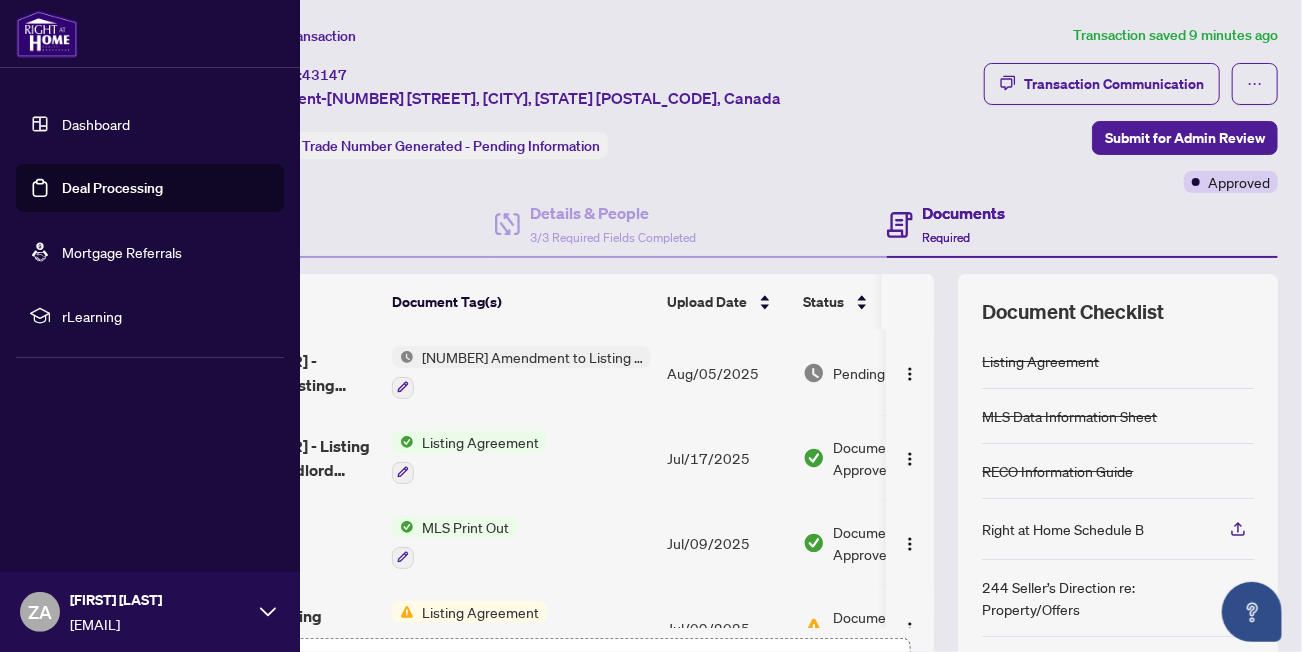 click on "Deal Processing" at bounding box center [112, 188] 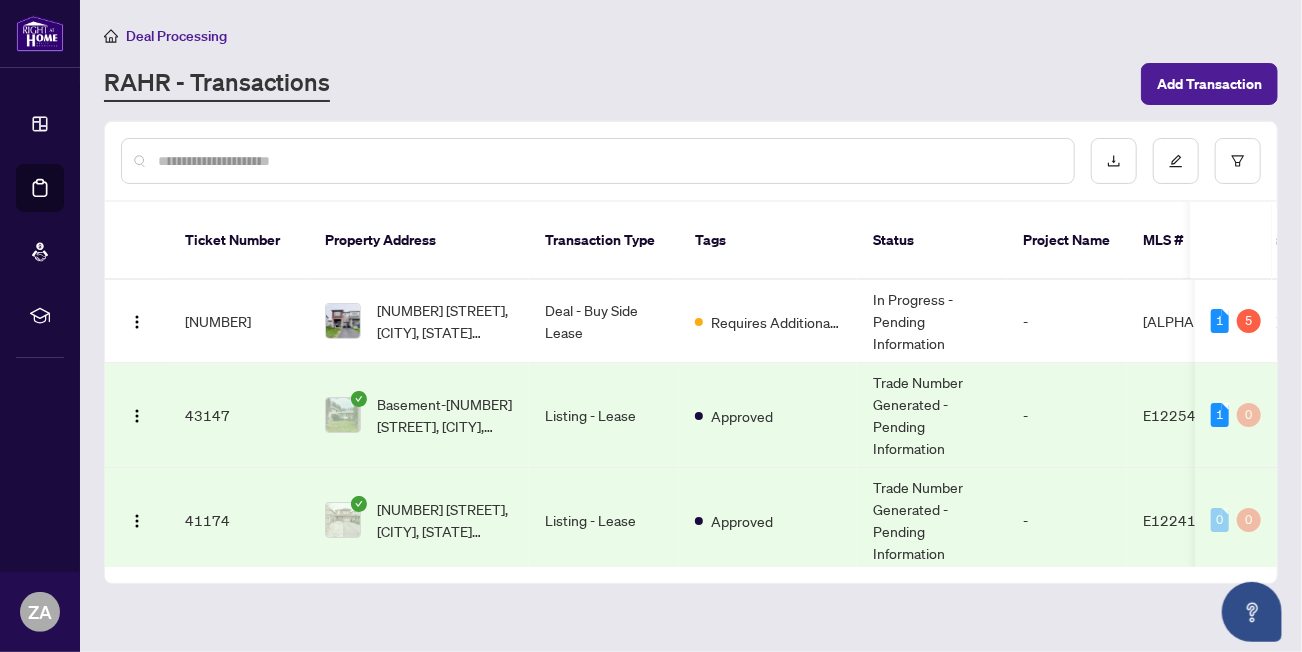 scroll, scrollTop: 99, scrollLeft: 0, axis: vertical 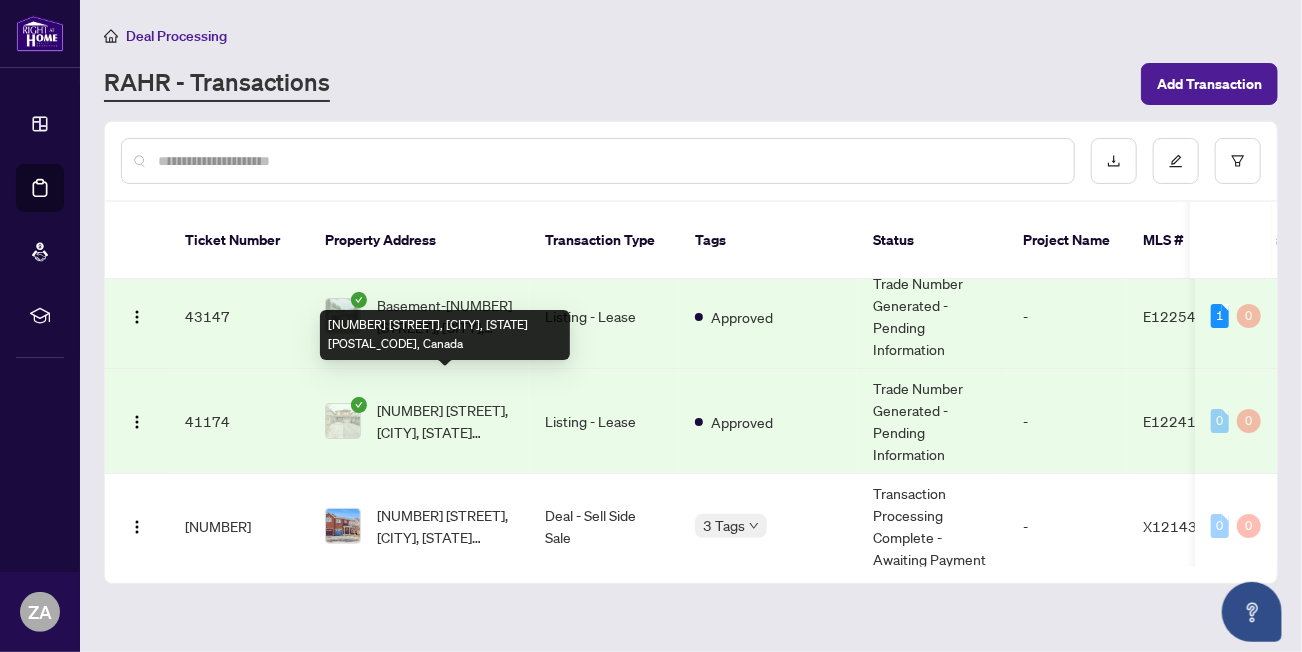 click on "[NUMBER] [STREET], [CITY], [STATE] [POSTAL_CODE], Canada" at bounding box center (445, 421) 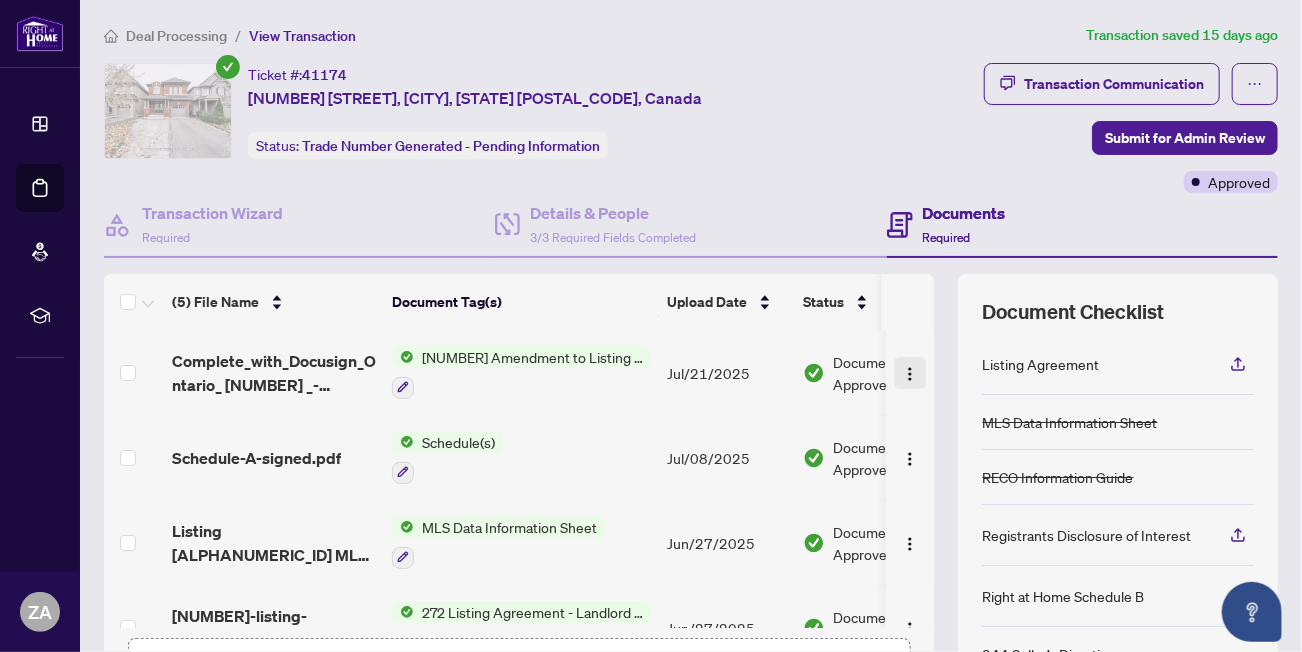 click at bounding box center (910, 374) 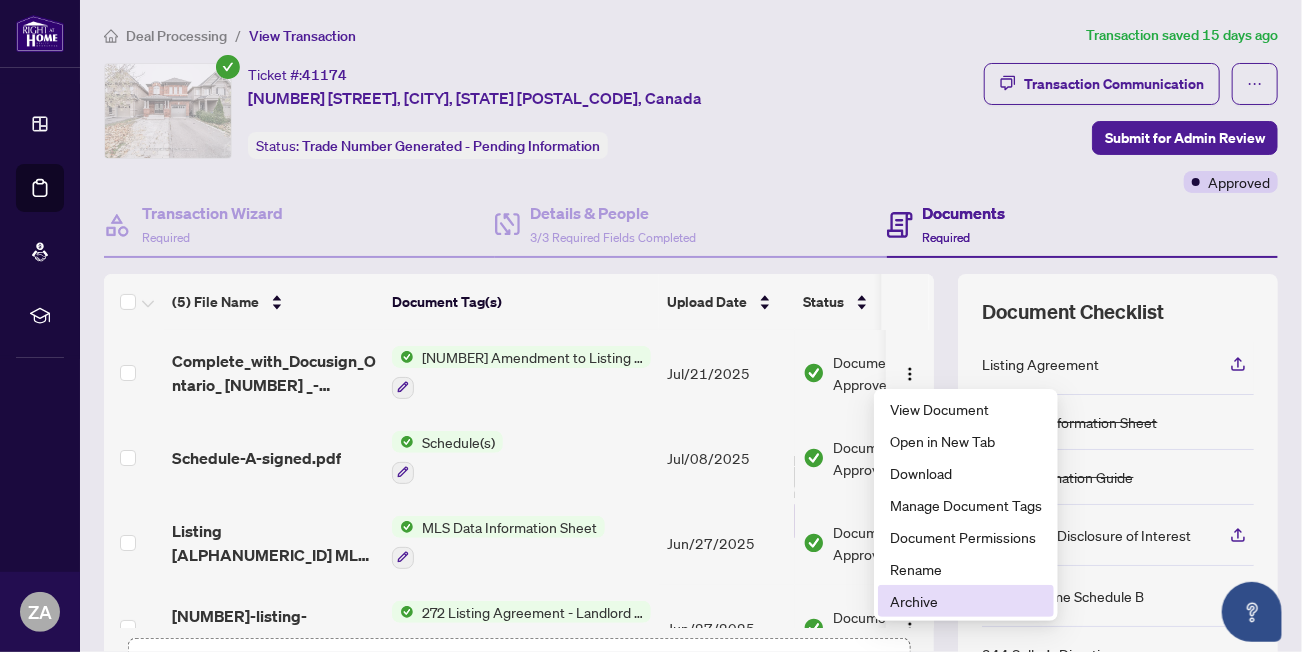click on "Archive" at bounding box center [966, 601] 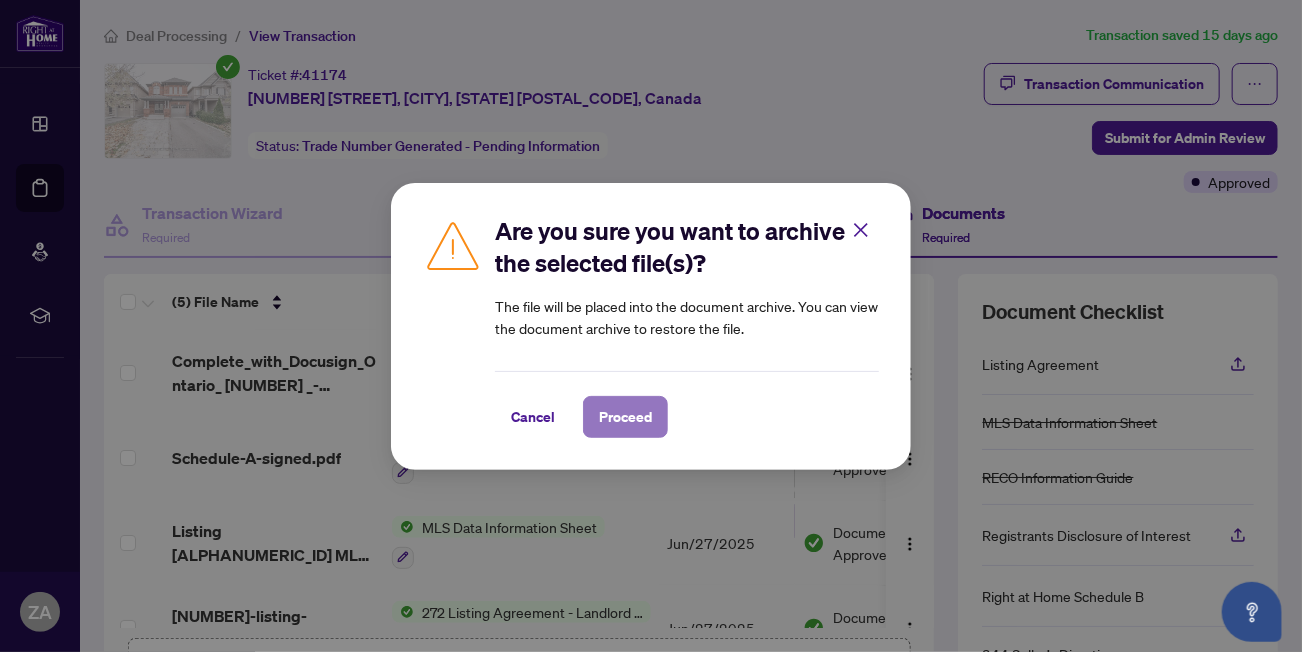click on "Proceed" at bounding box center (625, 417) 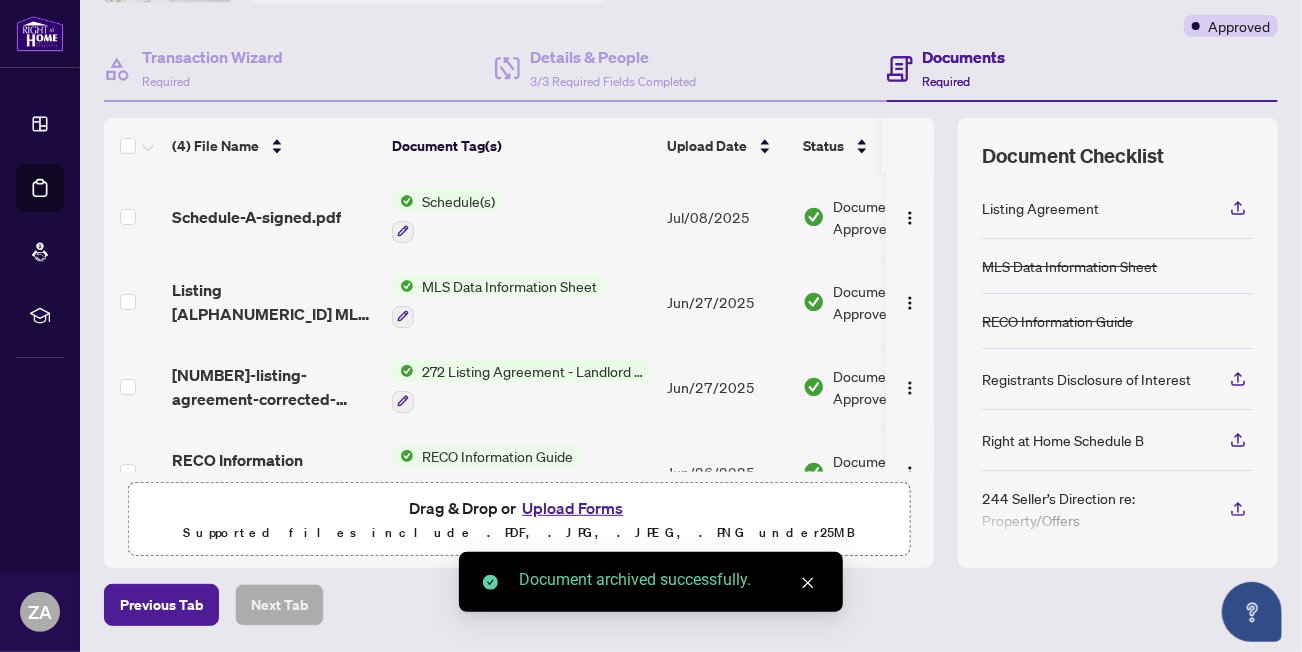 scroll, scrollTop: 219, scrollLeft: 0, axis: vertical 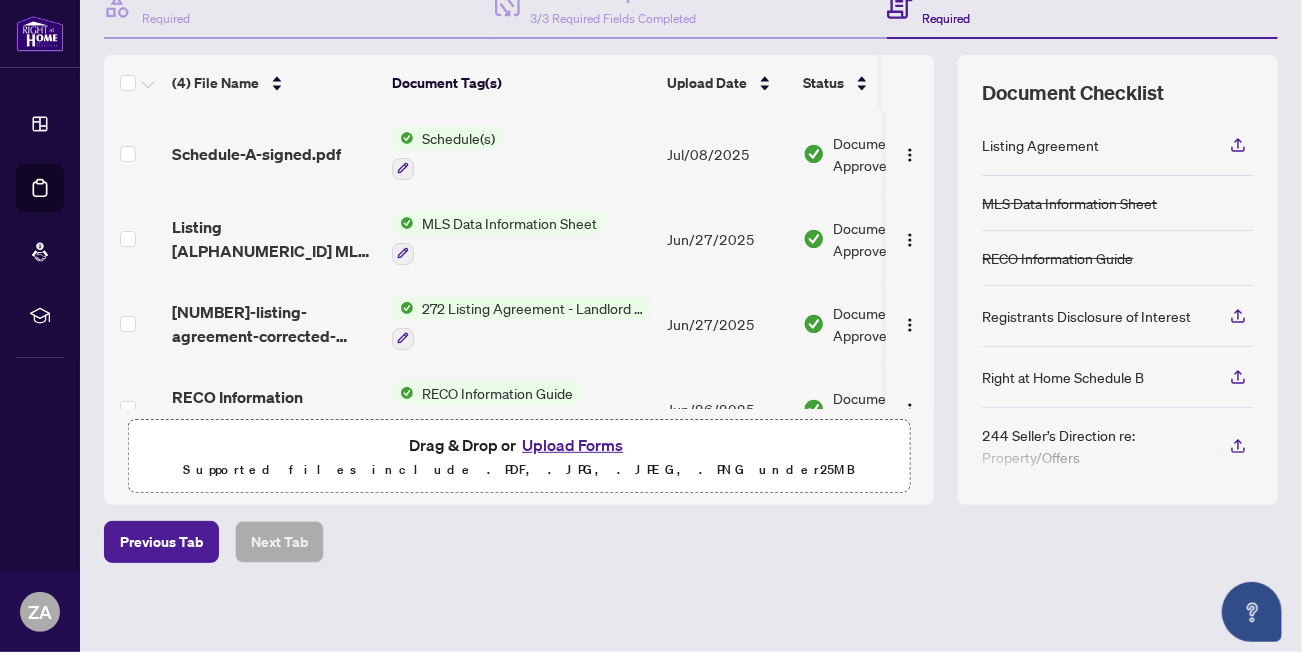 click on "Upload Forms" at bounding box center (572, 445) 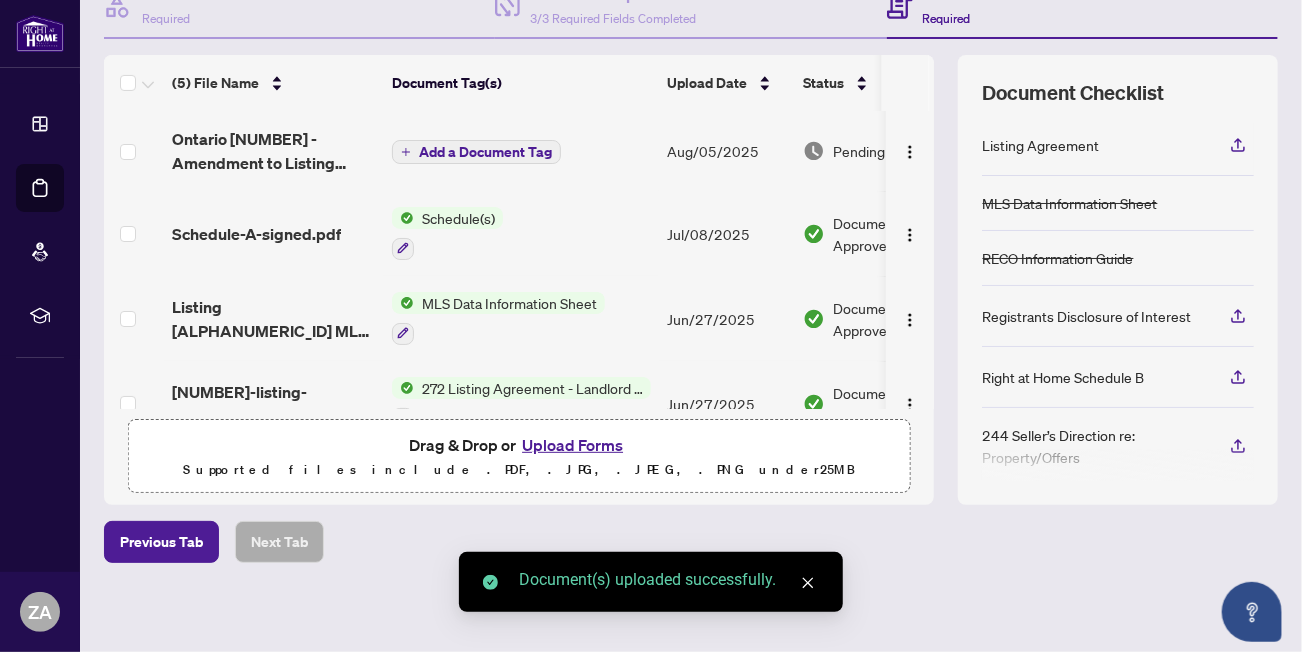 click on "Add a Document Tag" at bounding box center [476, 152] 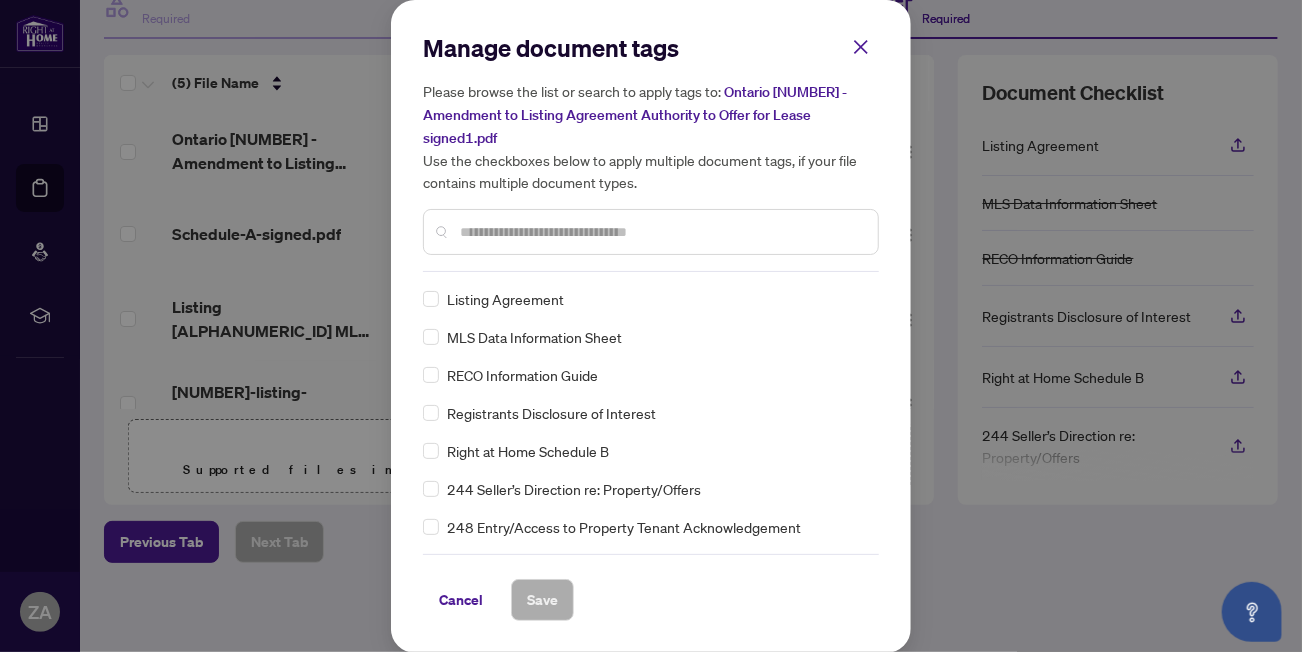 click at bounding box center (661, 232) 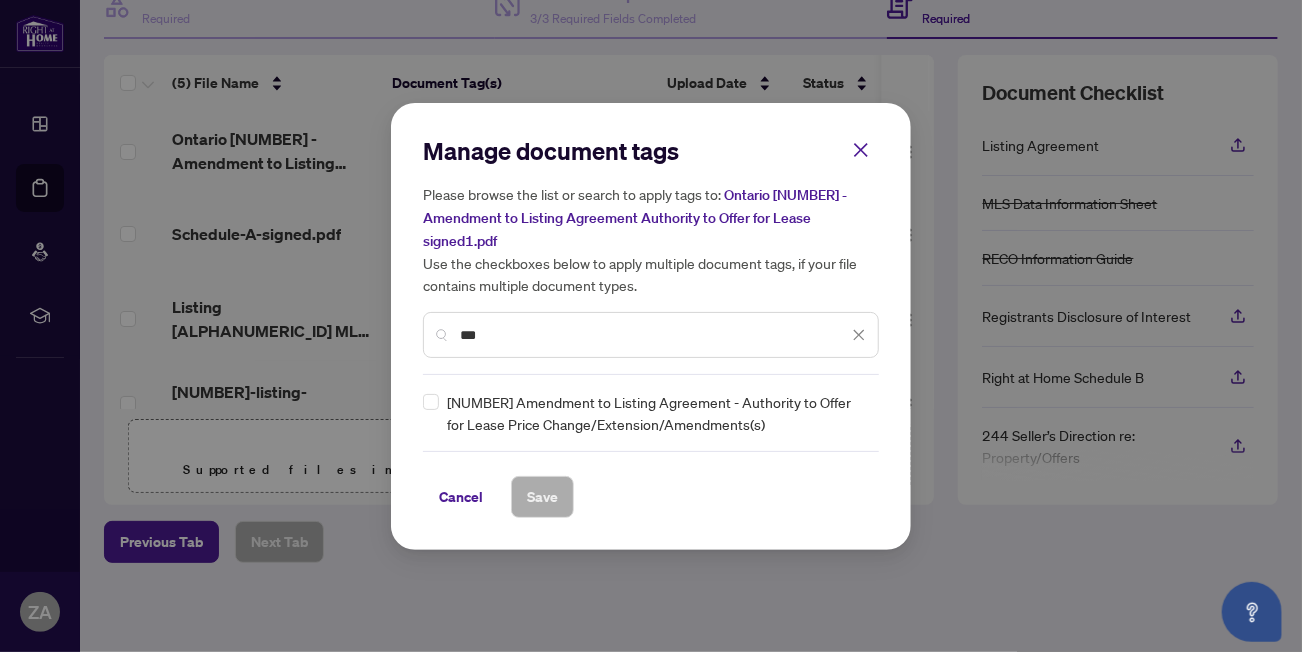 type on "***" 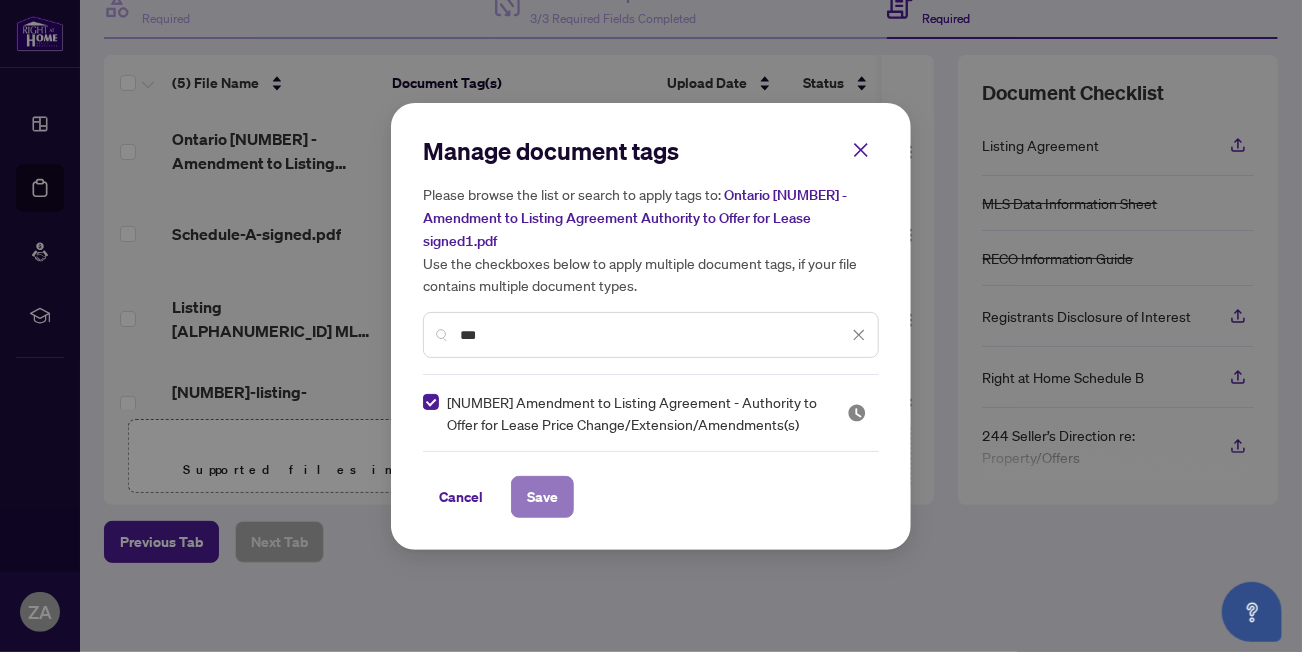 click on "Save" at bounding box center (542, 497) 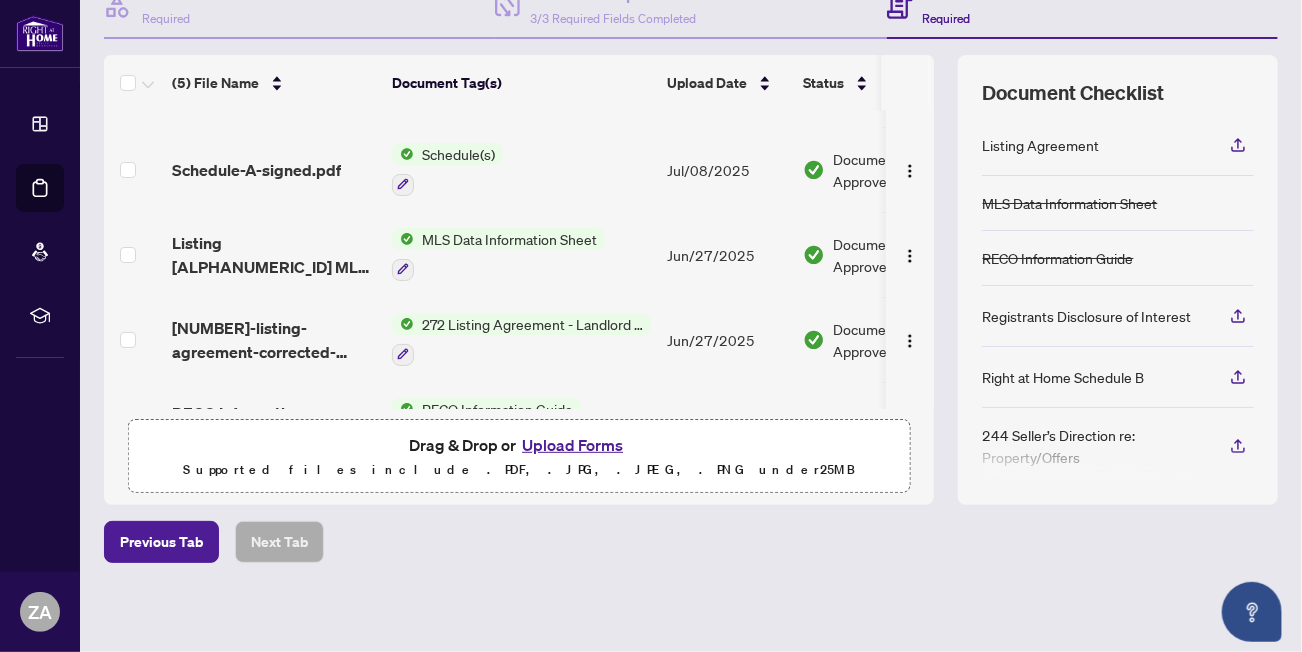 scroll, scrollTop: 128, scrollLeft: 0, axis: vertical 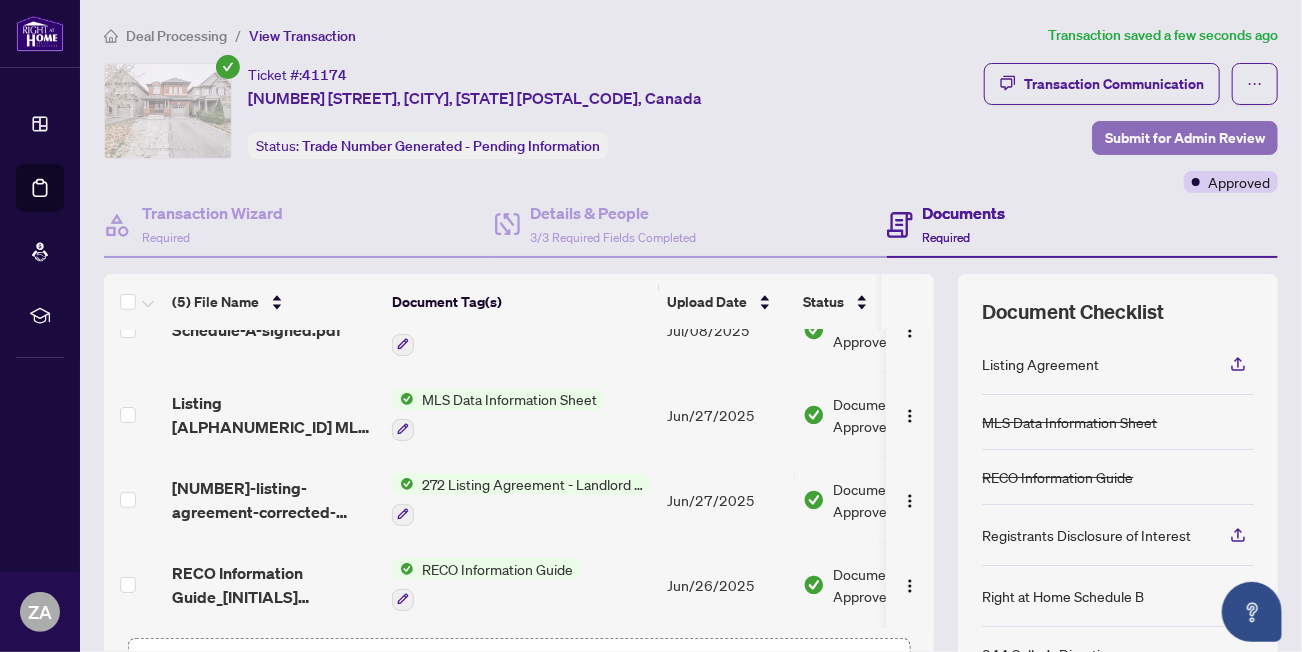 click on "Submit for Admin Review" at bounding box center (1185, 138) 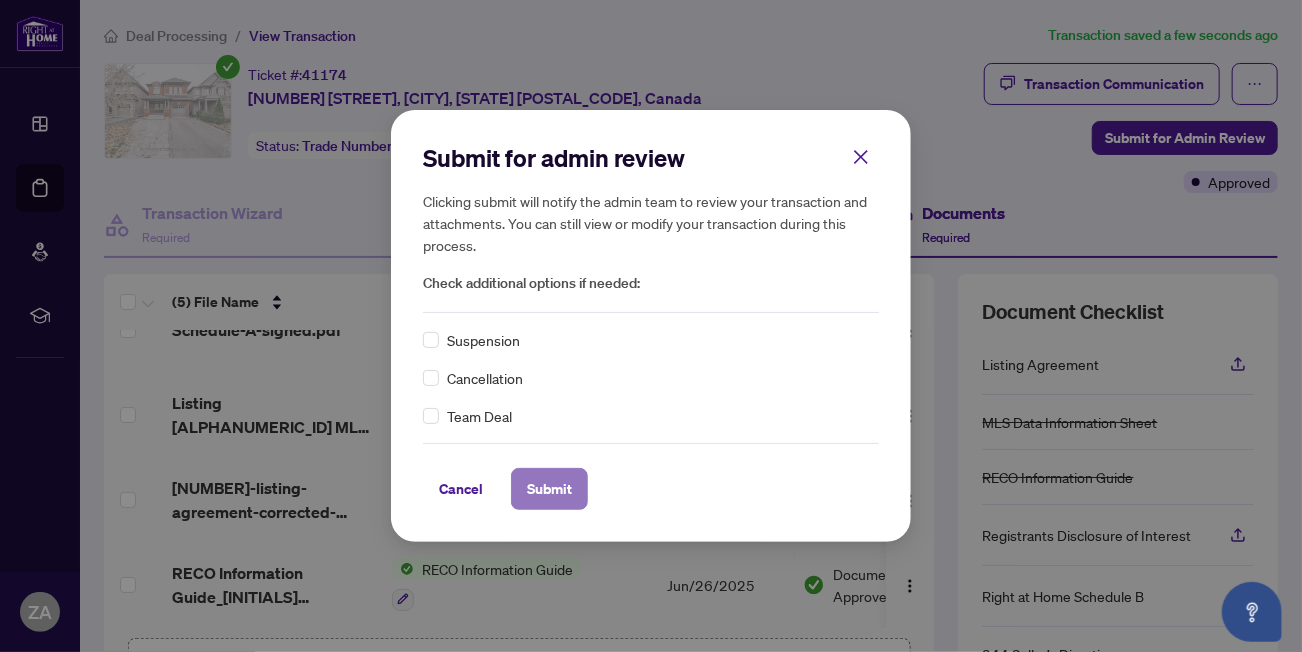 click on "Submit" at bounding box center (549, 489) 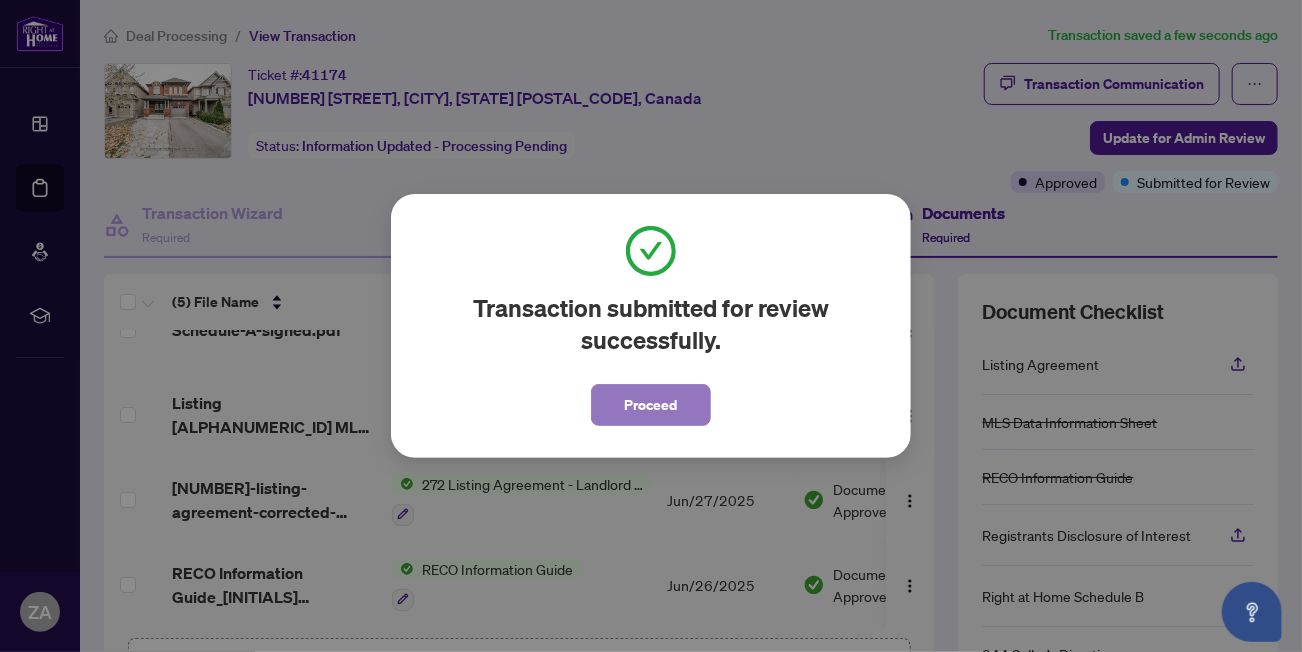 click on "Proceed" at bounding box center (651, 405) 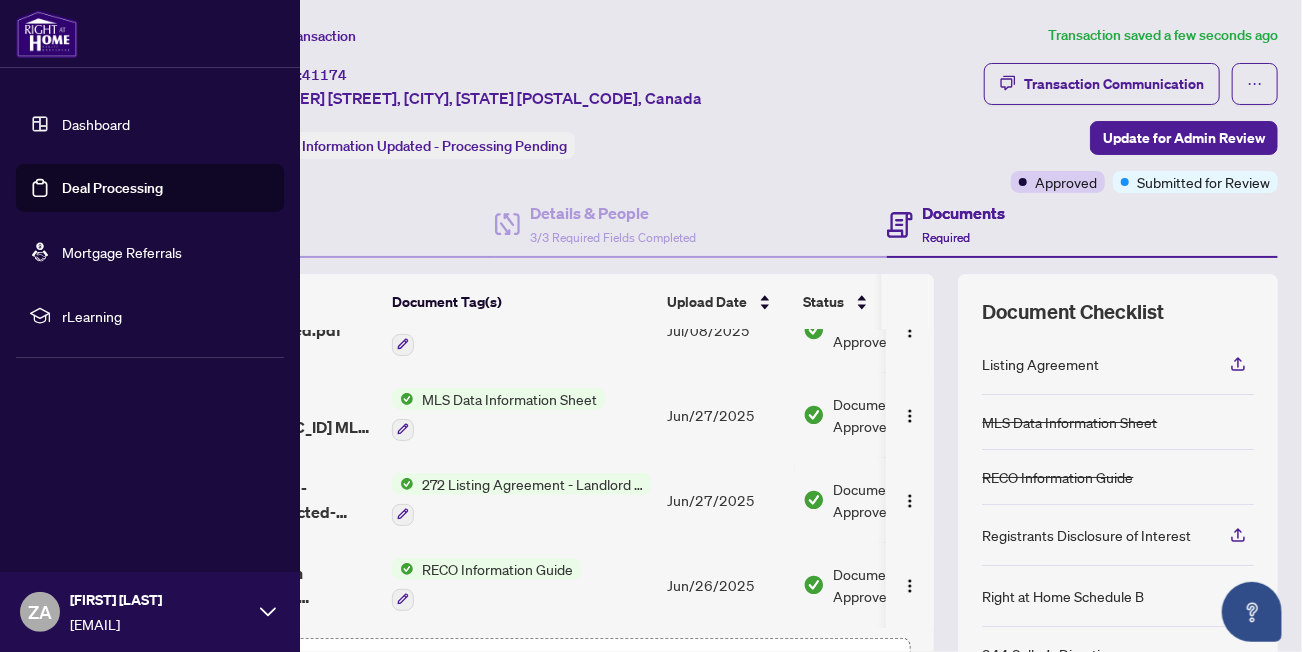click on "Deal Processing" at bounding box center [112, 188] 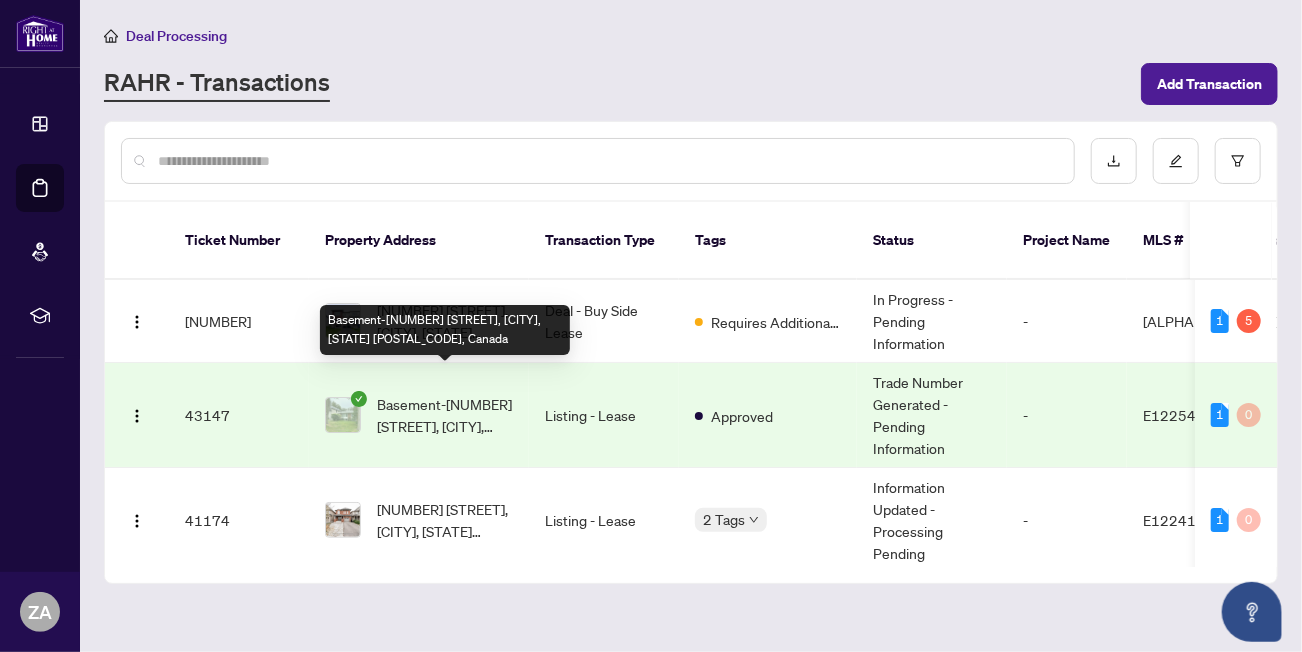 click on "Basement-[NUMBER] [STREET], [CITY], [STATE] [POSTAL_CODE], Canada" at bounding box center (445, 415) 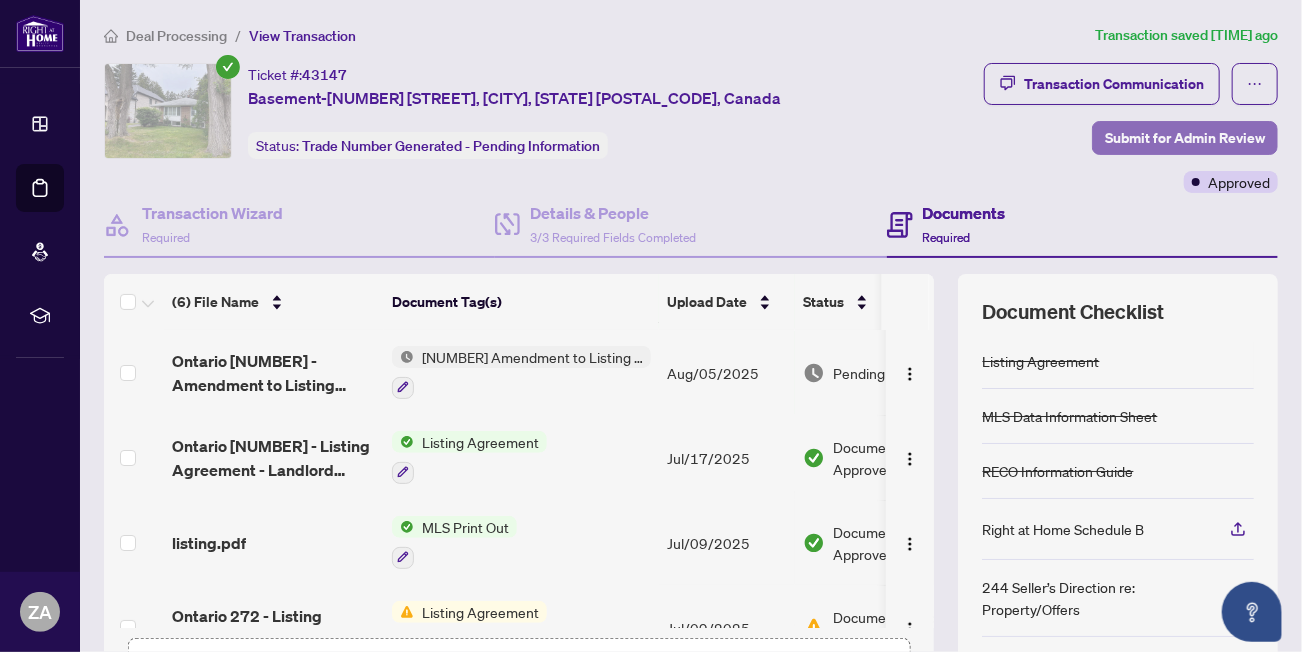 click on "Submit for Admin Review" at bounding box center [1185, 138] 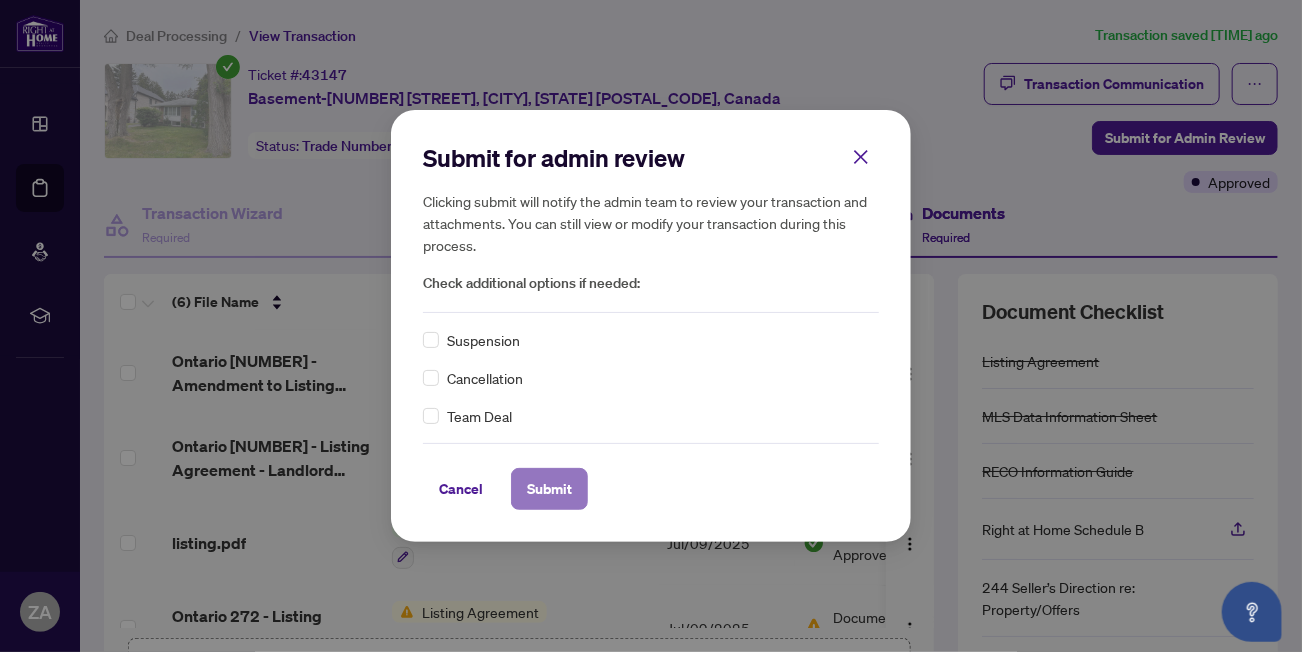 click on "Submit" at bounding box center (549, 489) 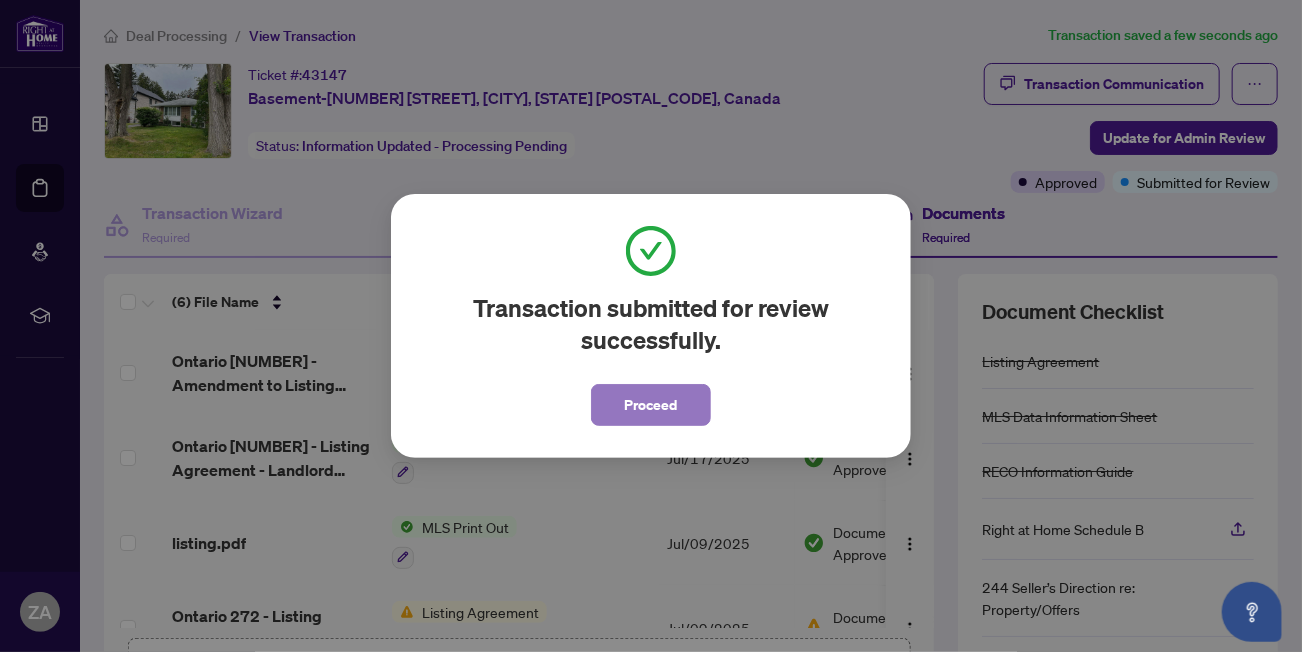 click on "Proceed" at bounding box center [651, 405] 